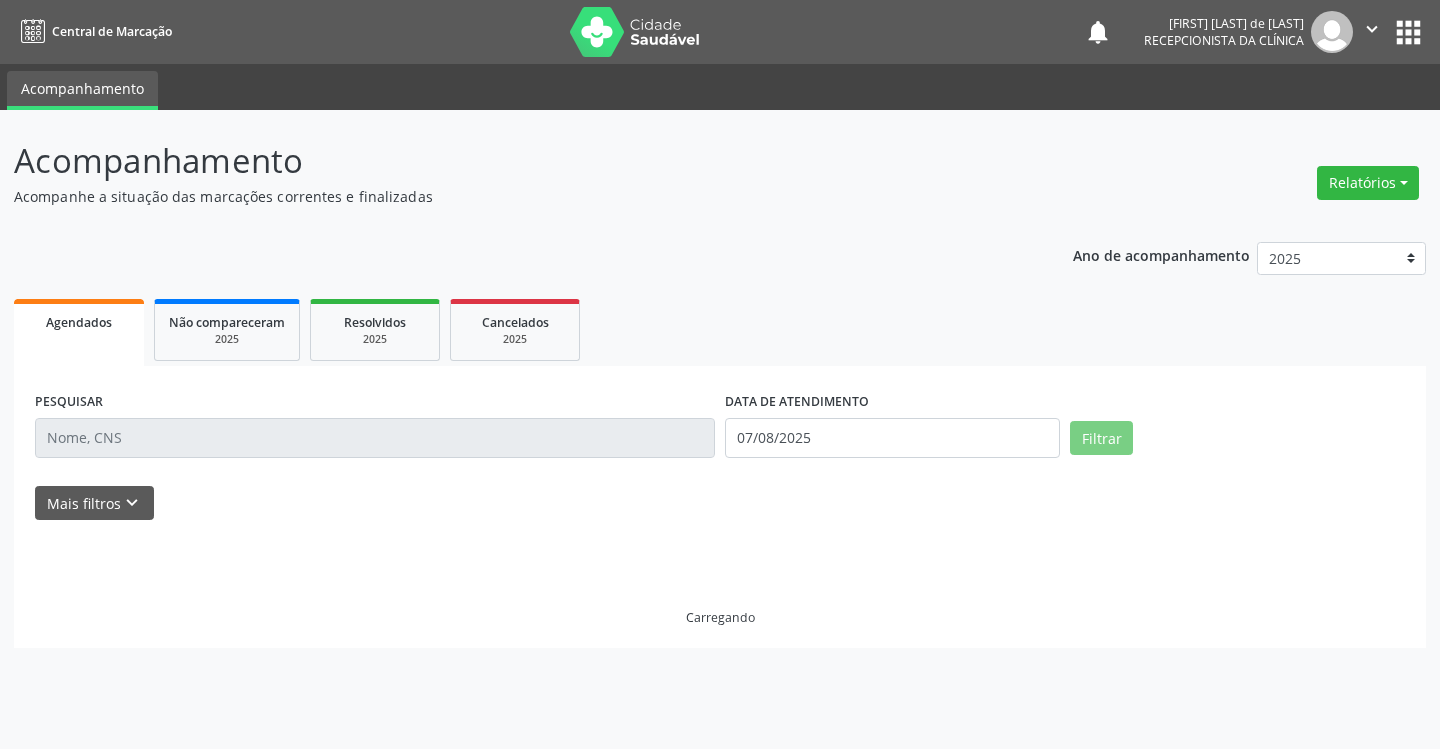select on "7" 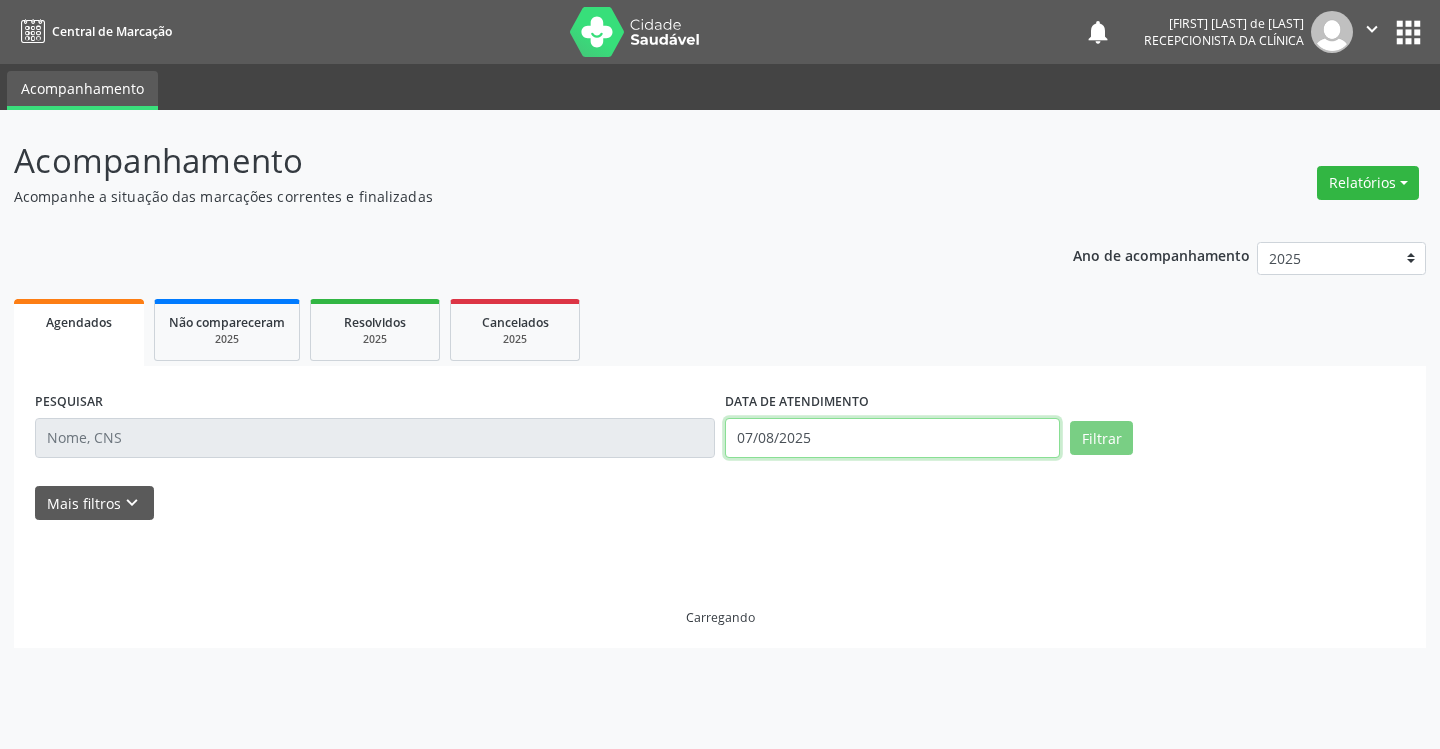 click on "07/08/2025" at bounding box center (892, 438) 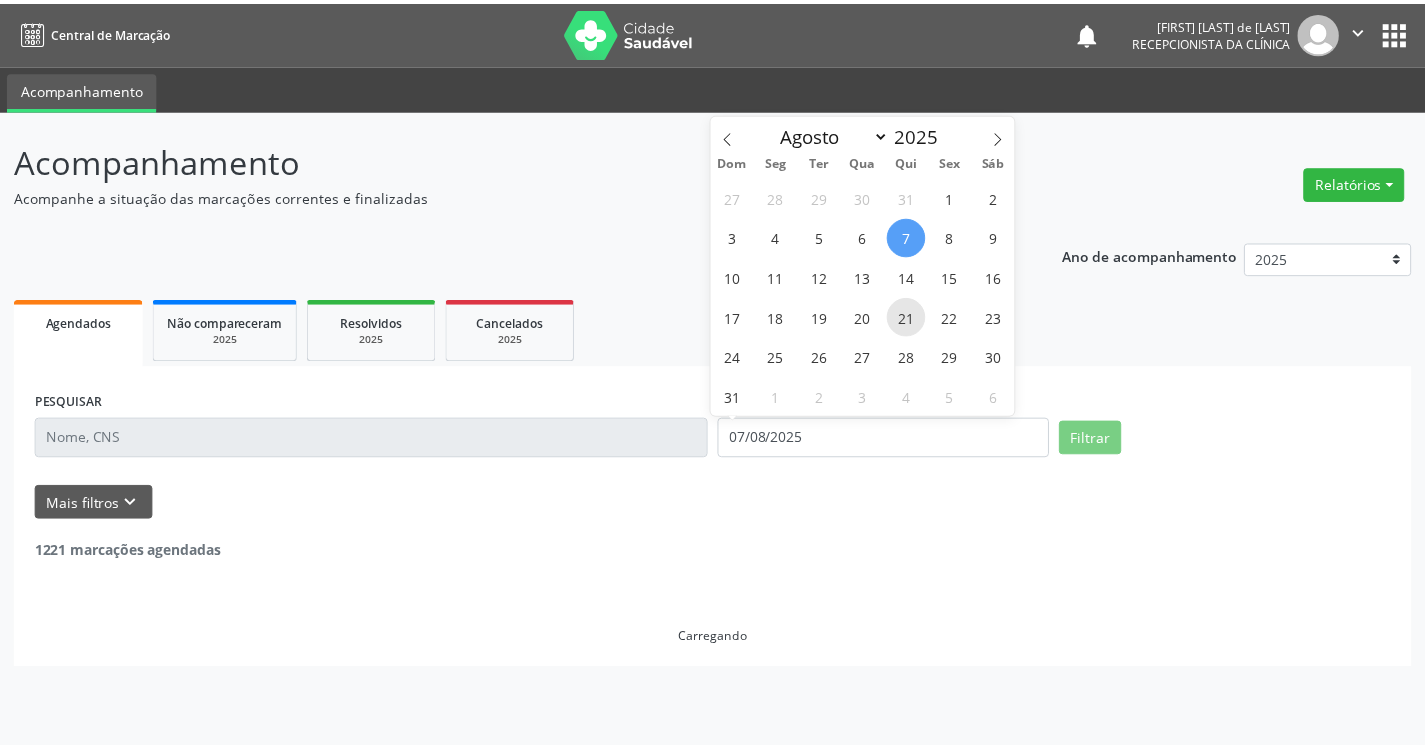 scroll, scrollTop: 0, scrollLeft: 0, axis: both 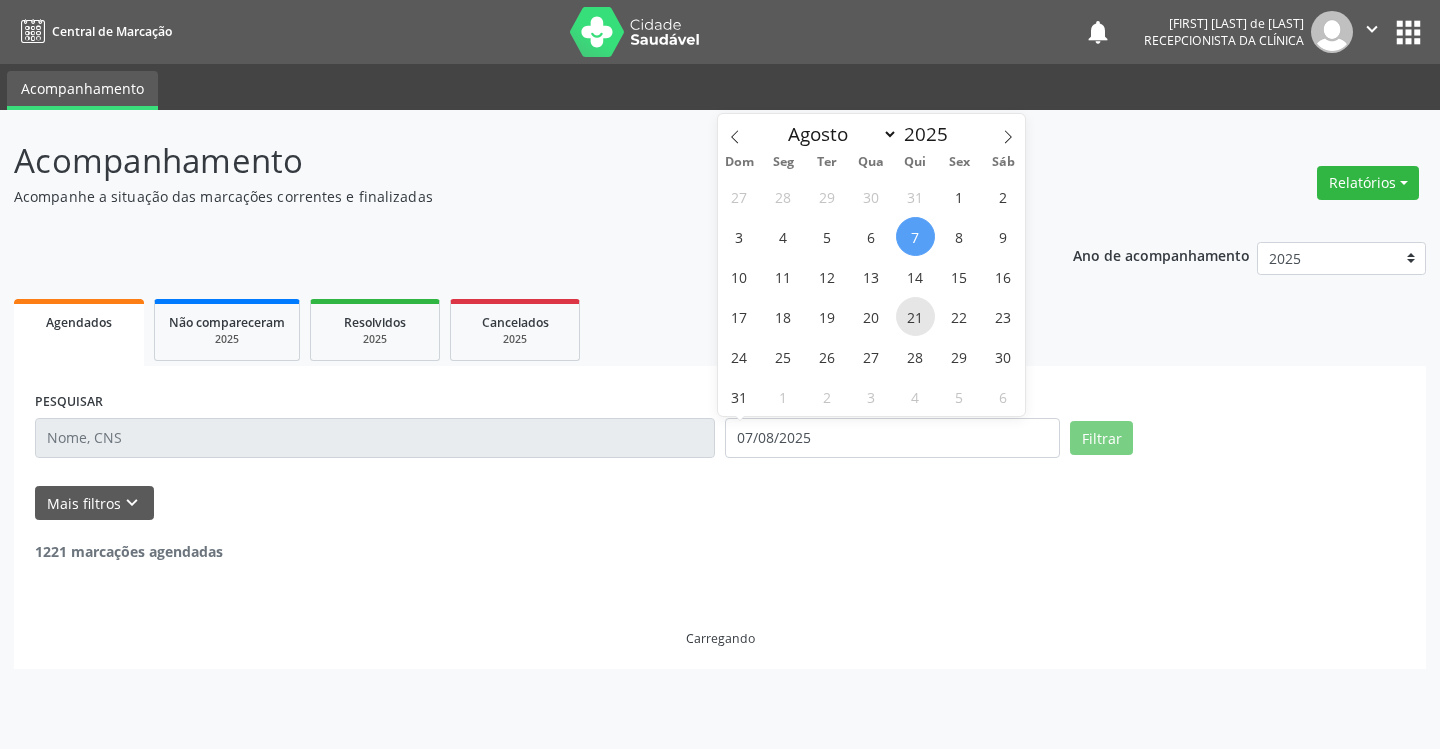 click on "21" at bounding box center (915, 316) 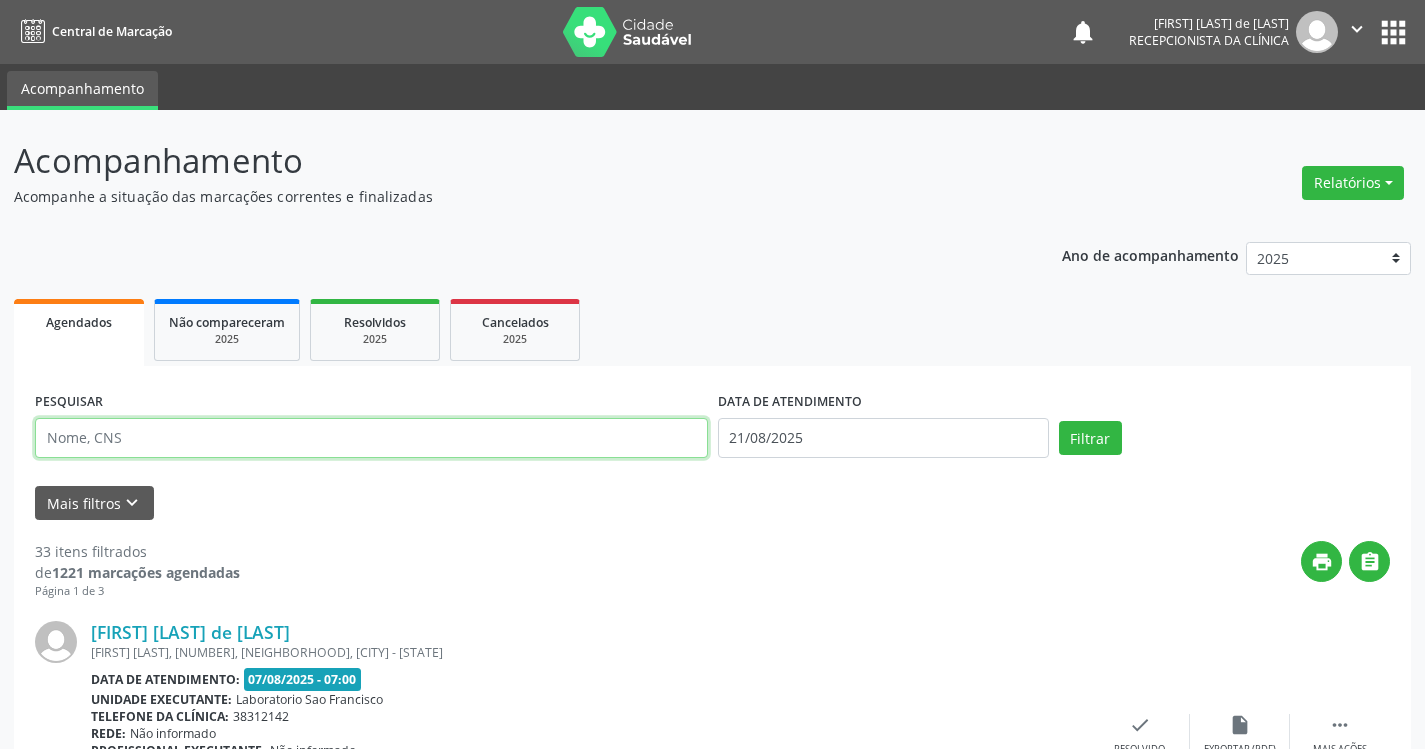 click at bounding box center (371, 438) 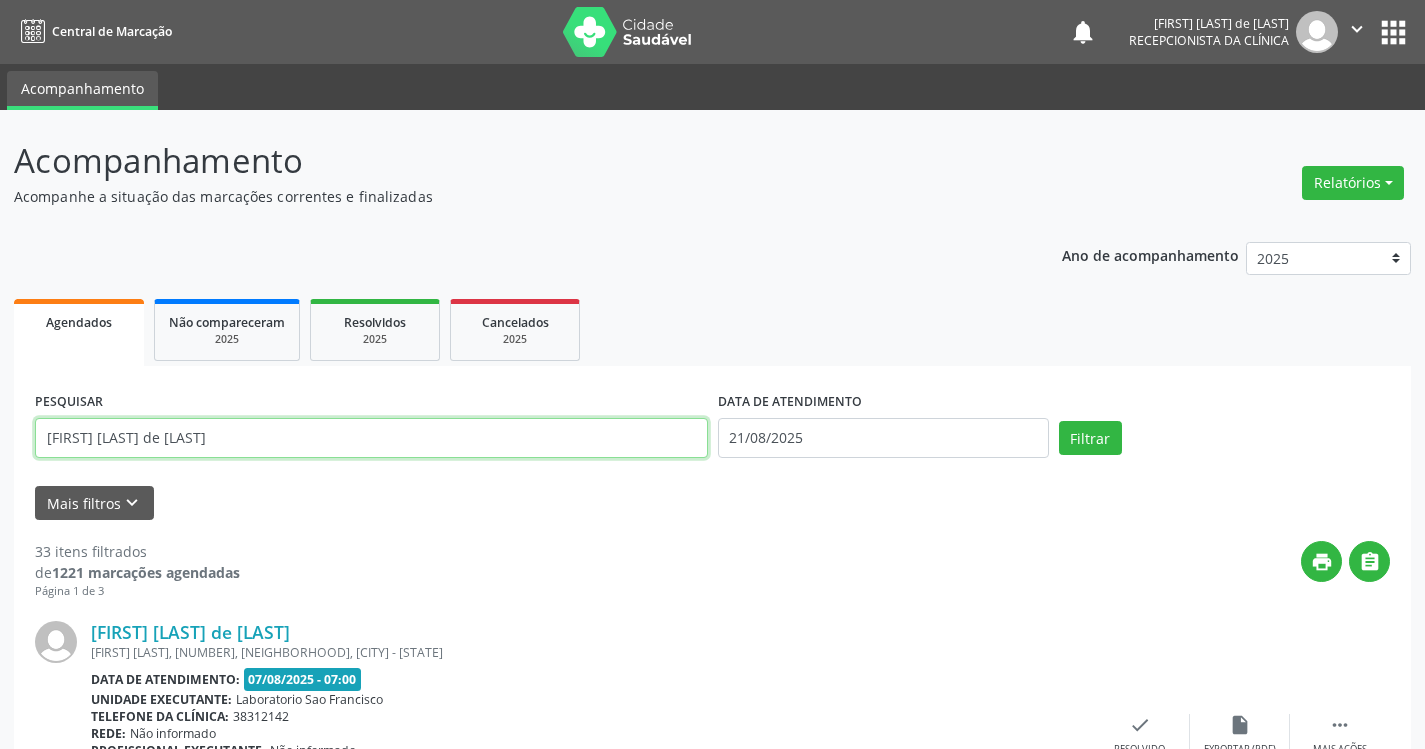 click on "Filtrar" at bounding box center [1090, 438] 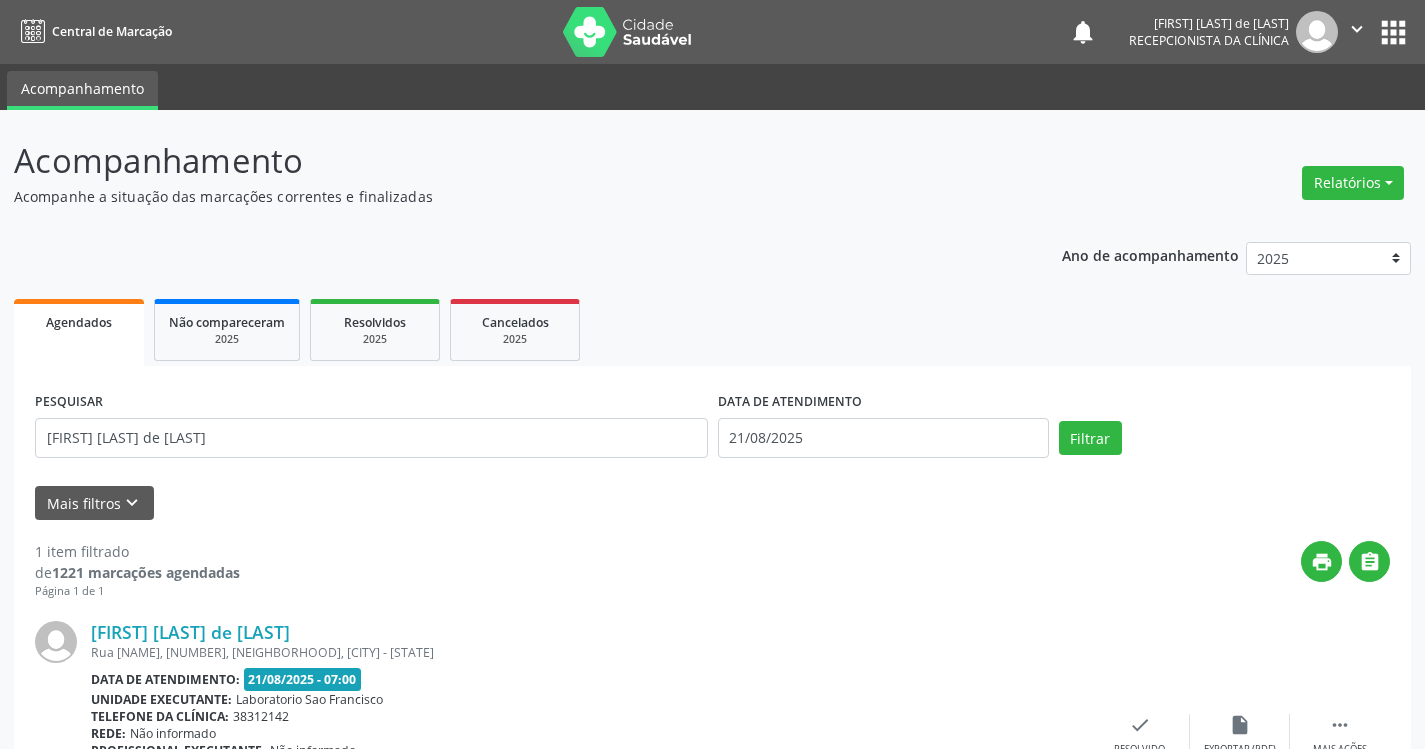scroll, scrollTop: 156, scrollLeft: 0, axis: vertical 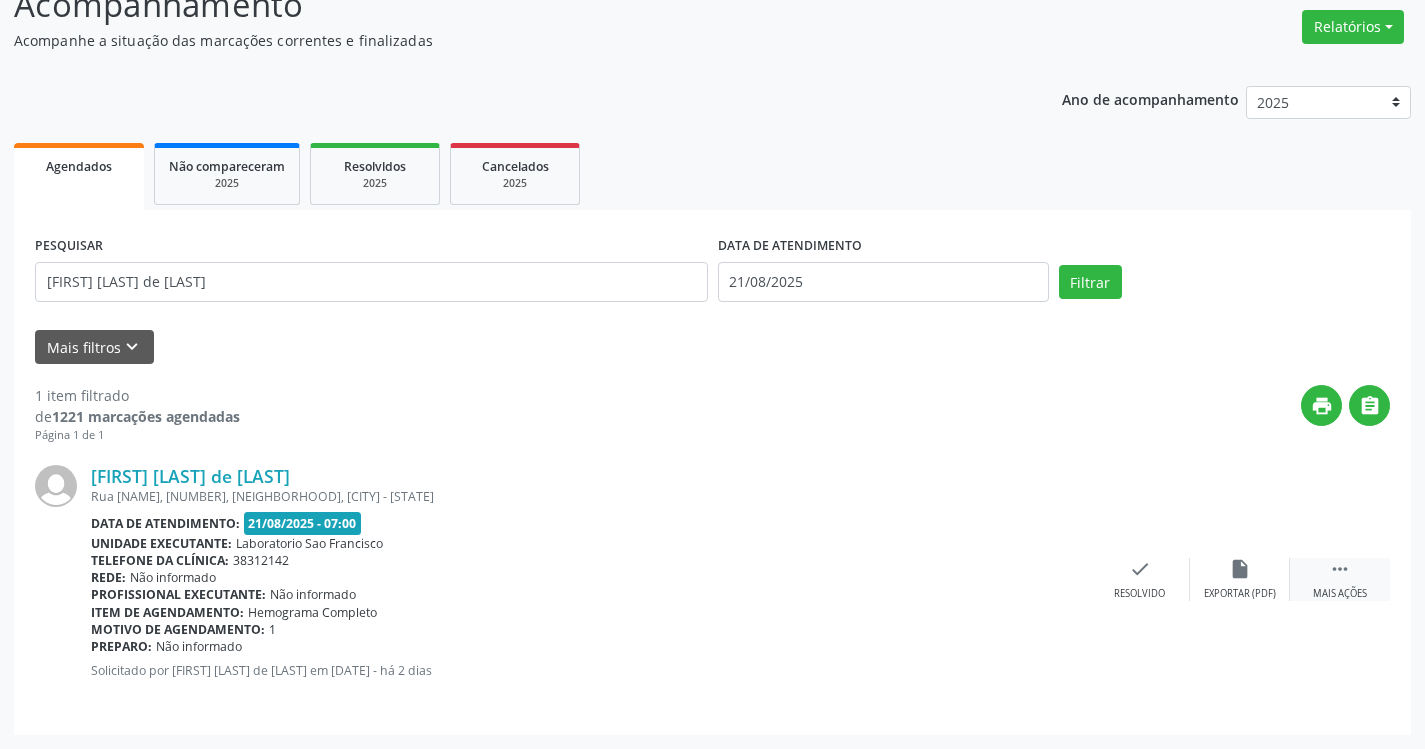 click on "" at bounding box center (1340, 569) 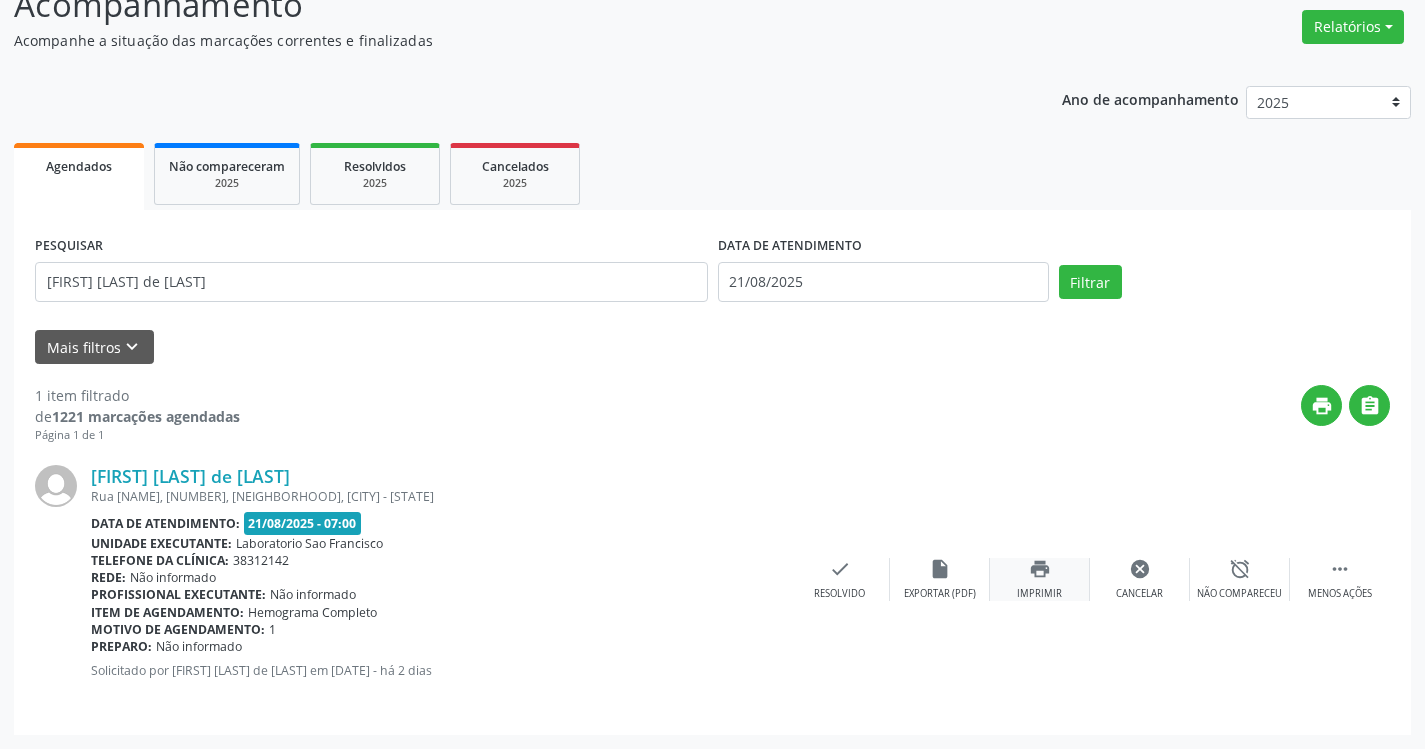 click on "print" at bounding box center (1040, 569) 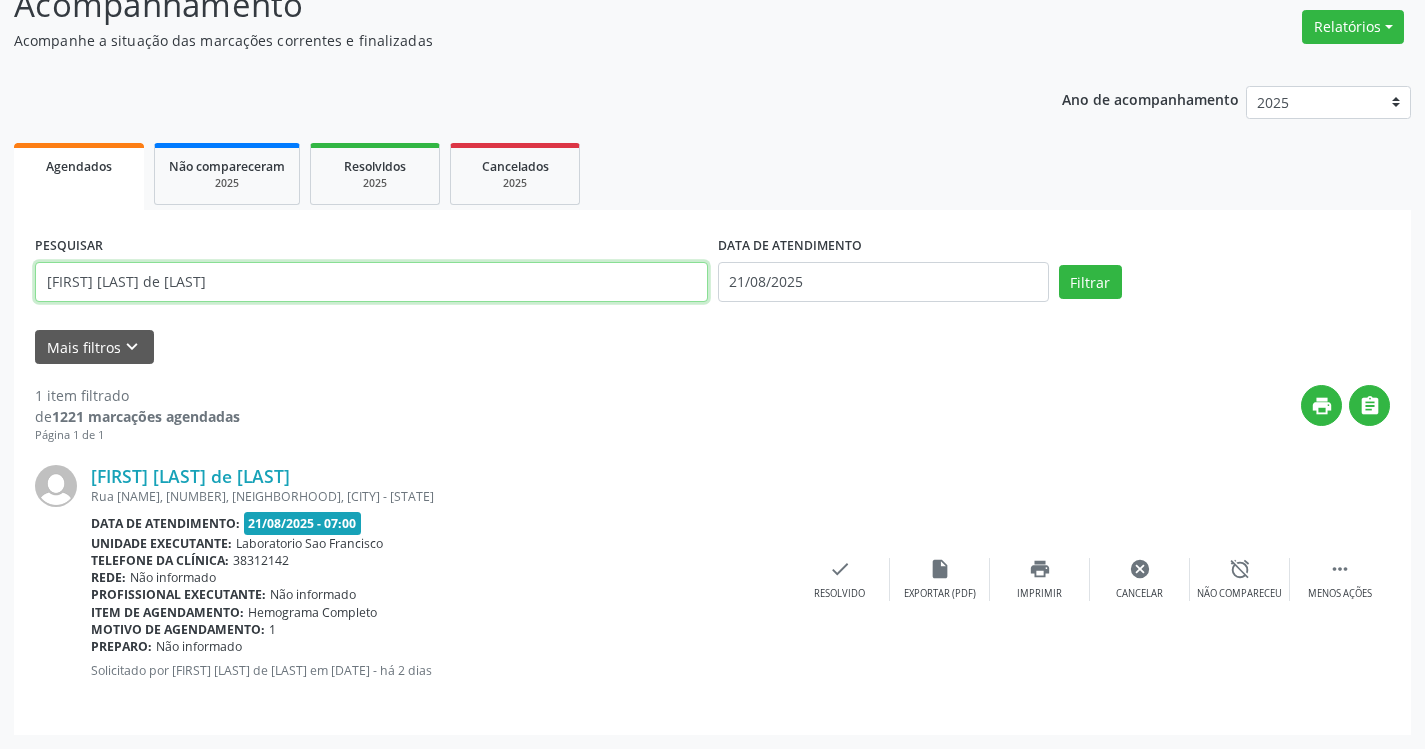 drag, startPoint x: 234, startPoint y: 281, endPoint x: 57, endPoint y: 223, distance: 186.26057 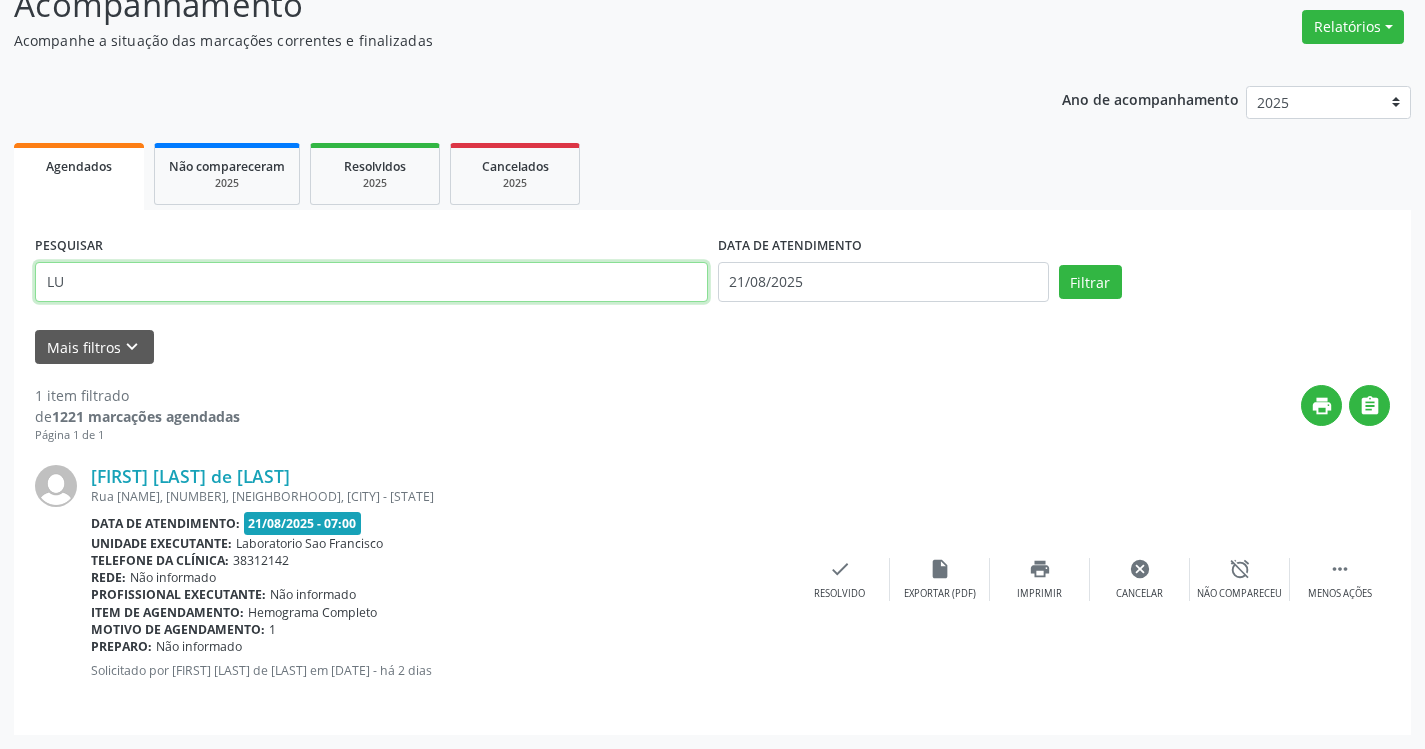 type on "L" 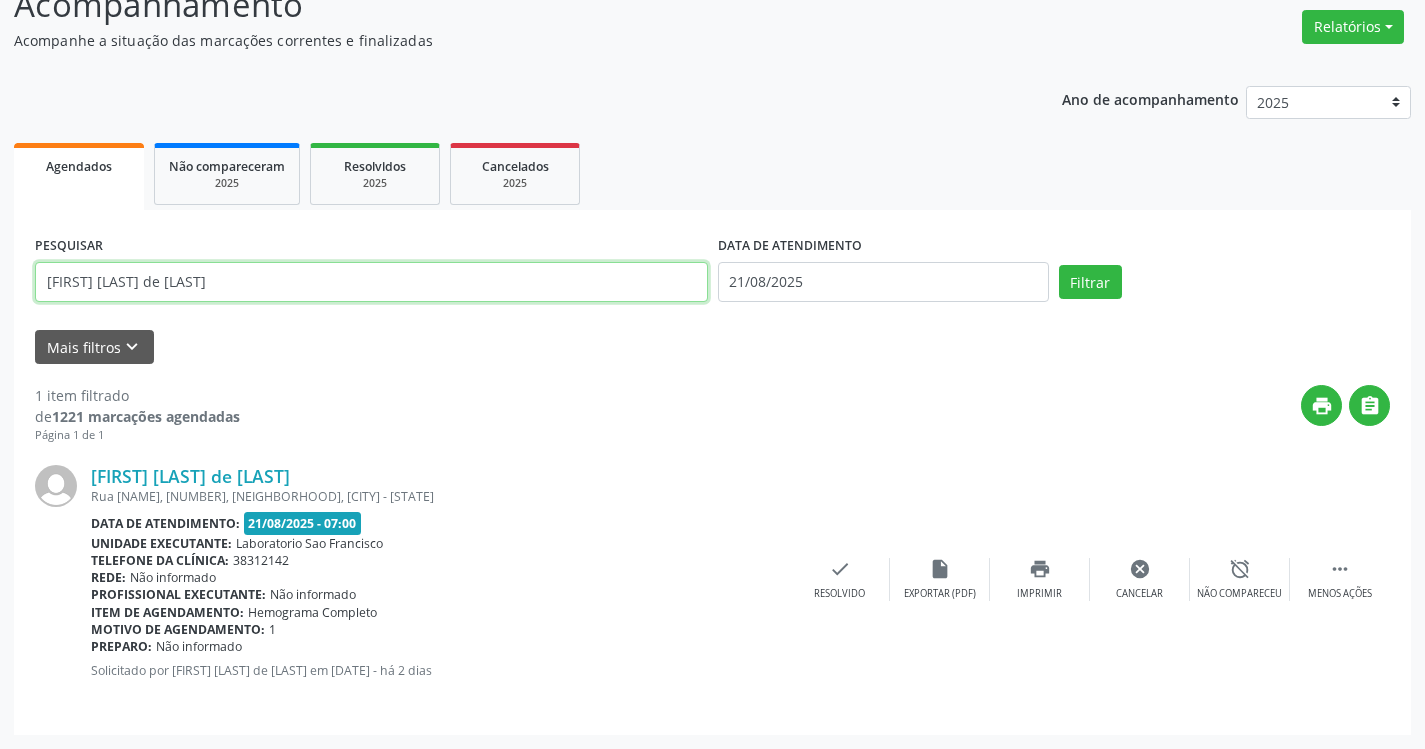 type on "[FIRST] [LAST] de [LAST]" 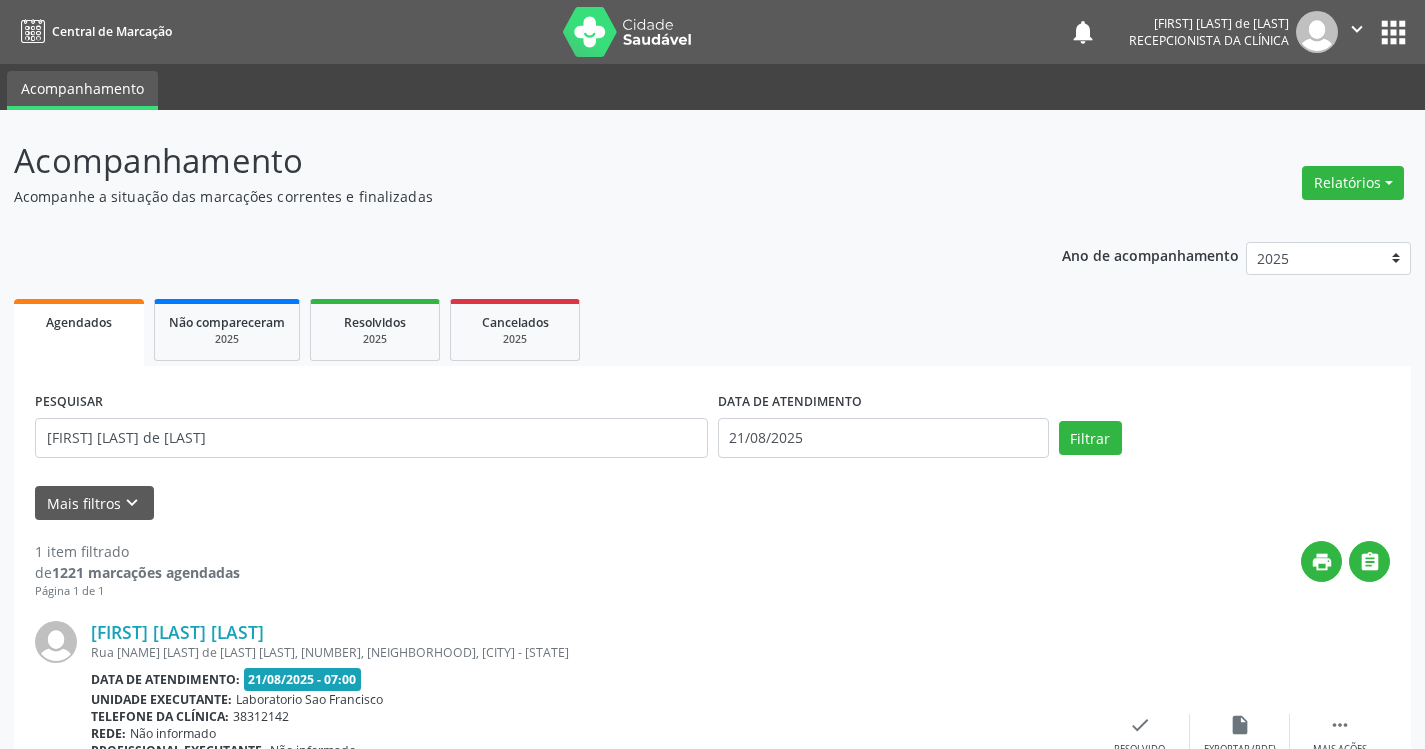 scroll, scrollTop: 156, scrollLeft: 0, axis: vertical 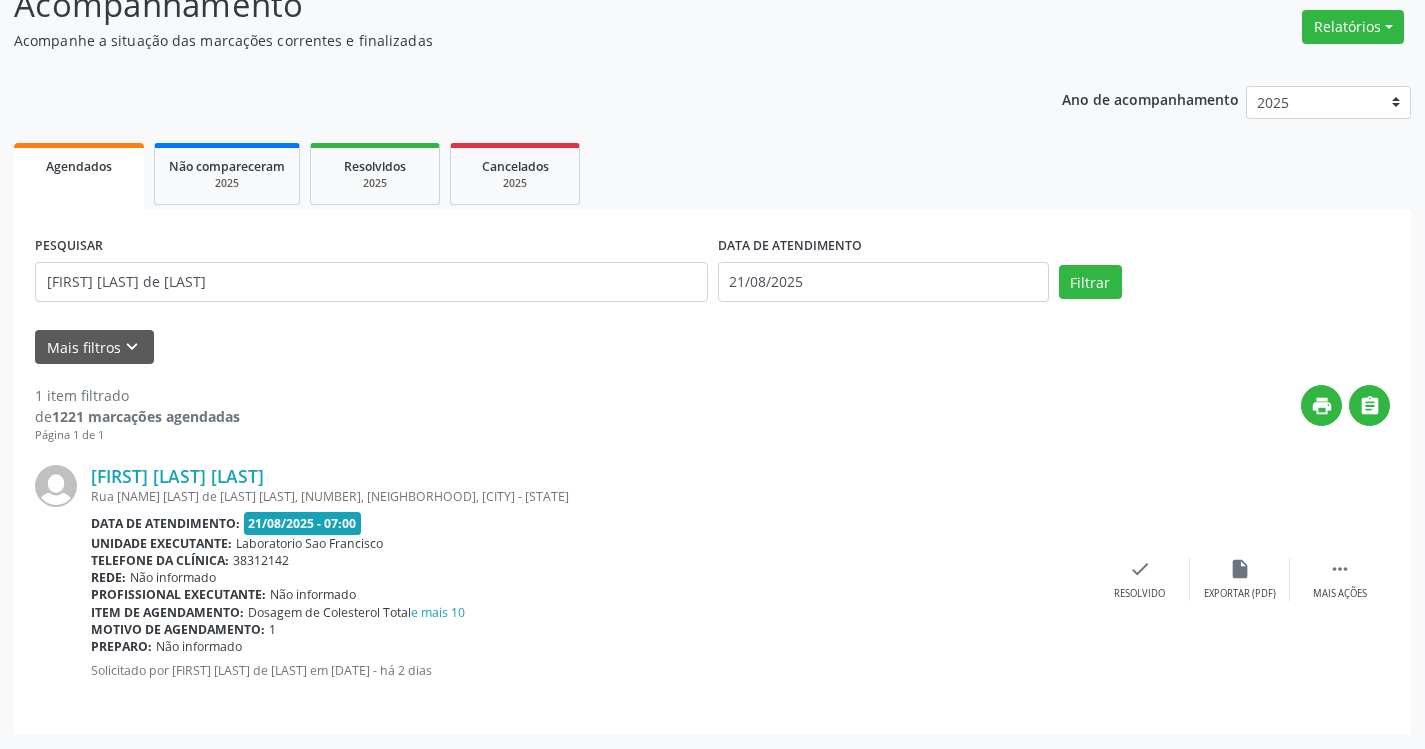 click on "[FIRST] [LAST] de [LAST]
Rua [NAME] [LAST] de [LAST] [LAST], [NUMBER], [NEIGHBORHOOD], [CITY] - [STATE]
Data de atendimento:
[DATE] - 07:00
Unidade executante:
Laboratorio Sao Francisco
Telefone da clínica:
[PHONE]
Rede:
Não informado
Profissional executante:
Não informado
Item de agendamento:
Dosagem de Colesterol Total
e mais 10
Motivo de agendamento:
1
Preparo:
Não informado
Solicitado por [FIRST] [LAST] de [LAST] em [DATE] - há 2 dias

Mais ações
insert_drive_file
Exportar (PDF)
check
Resolvido" at bounding box center [712, 579] 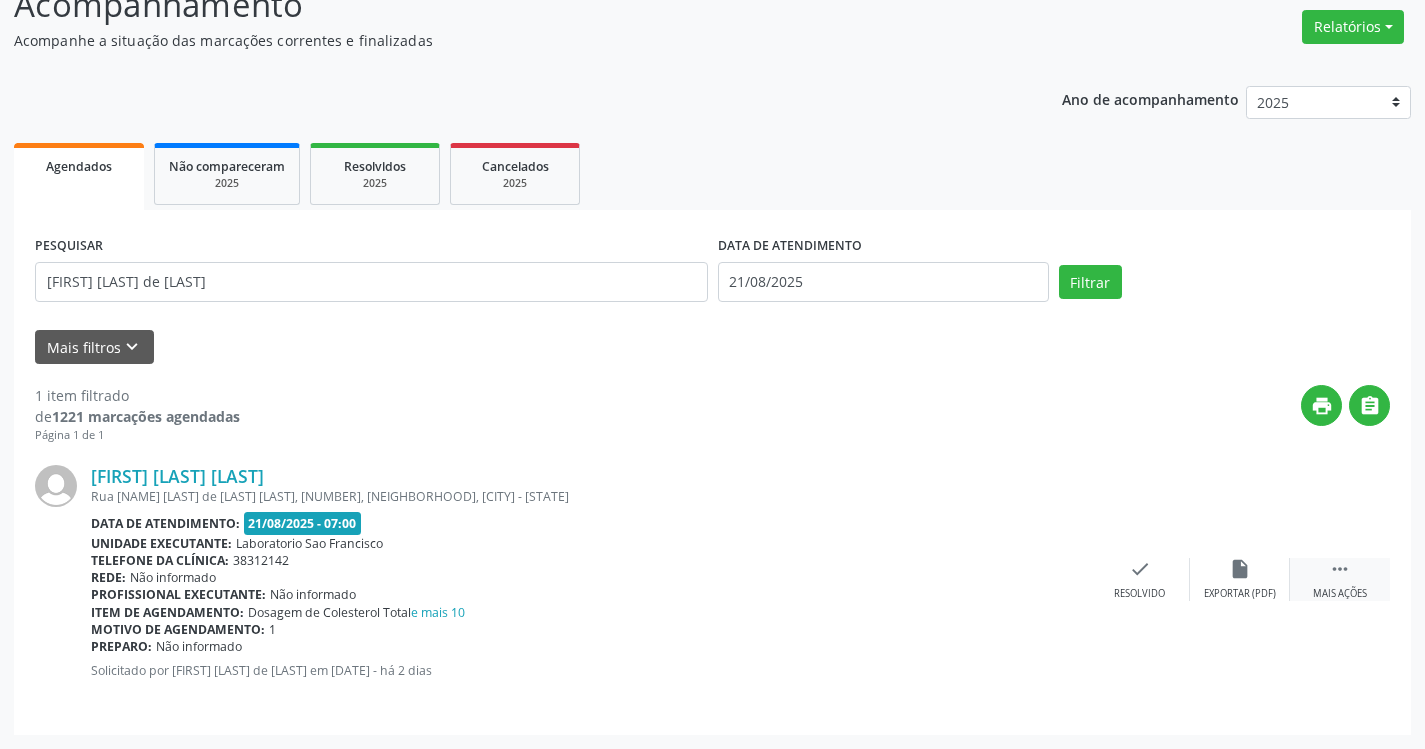 click on "" at bounding box center [1340, 569] 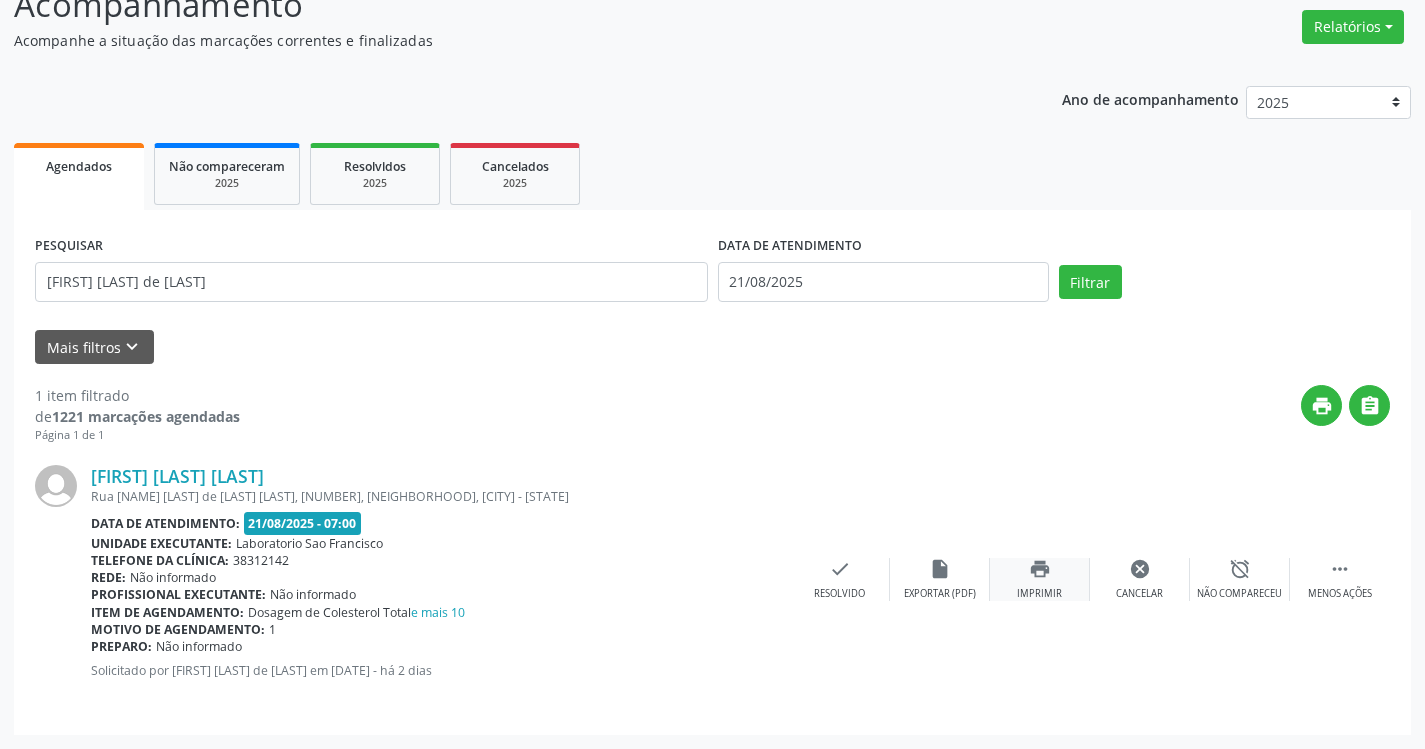 click on "print" at bounding box center [1040, 569] 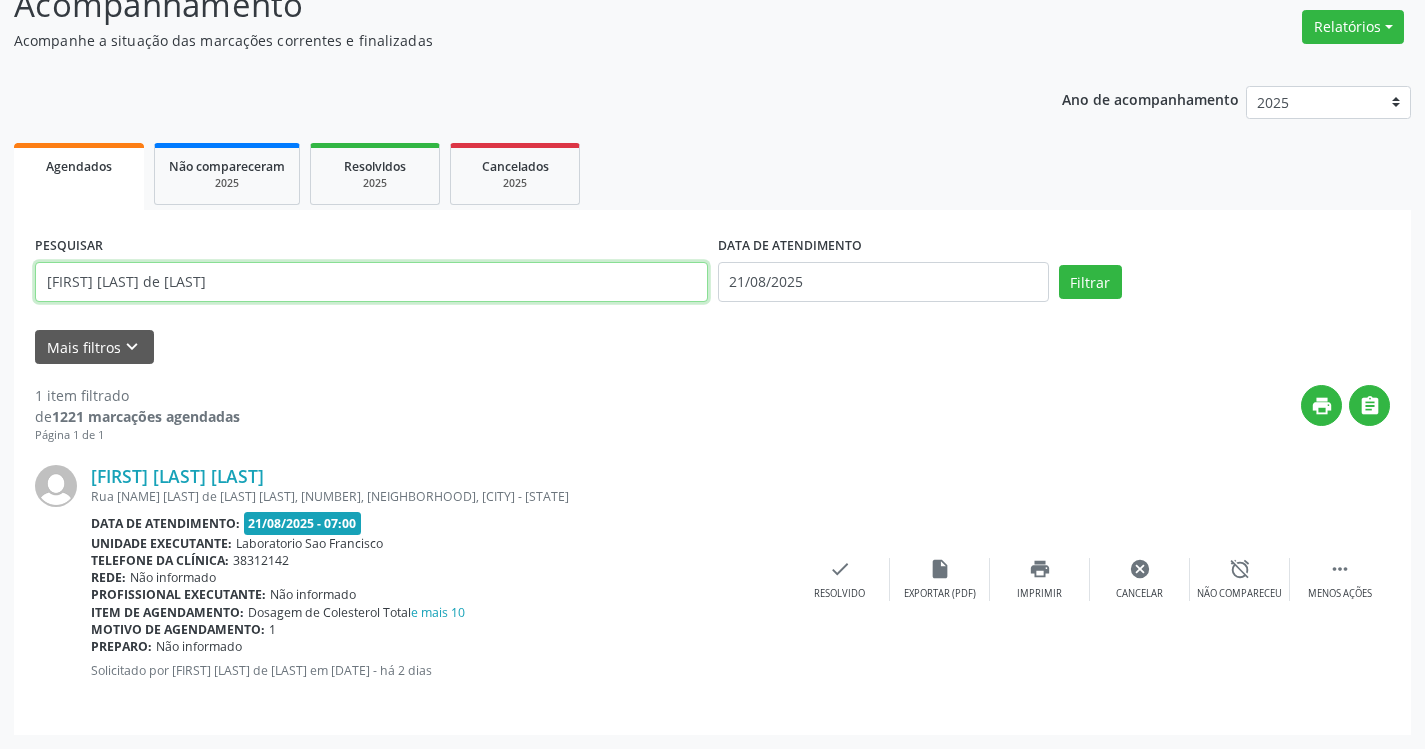 drag, startPoint x: 183, startPoint y: 282, endPoint x: 0, endPoint y: 209, distance: 197.02284 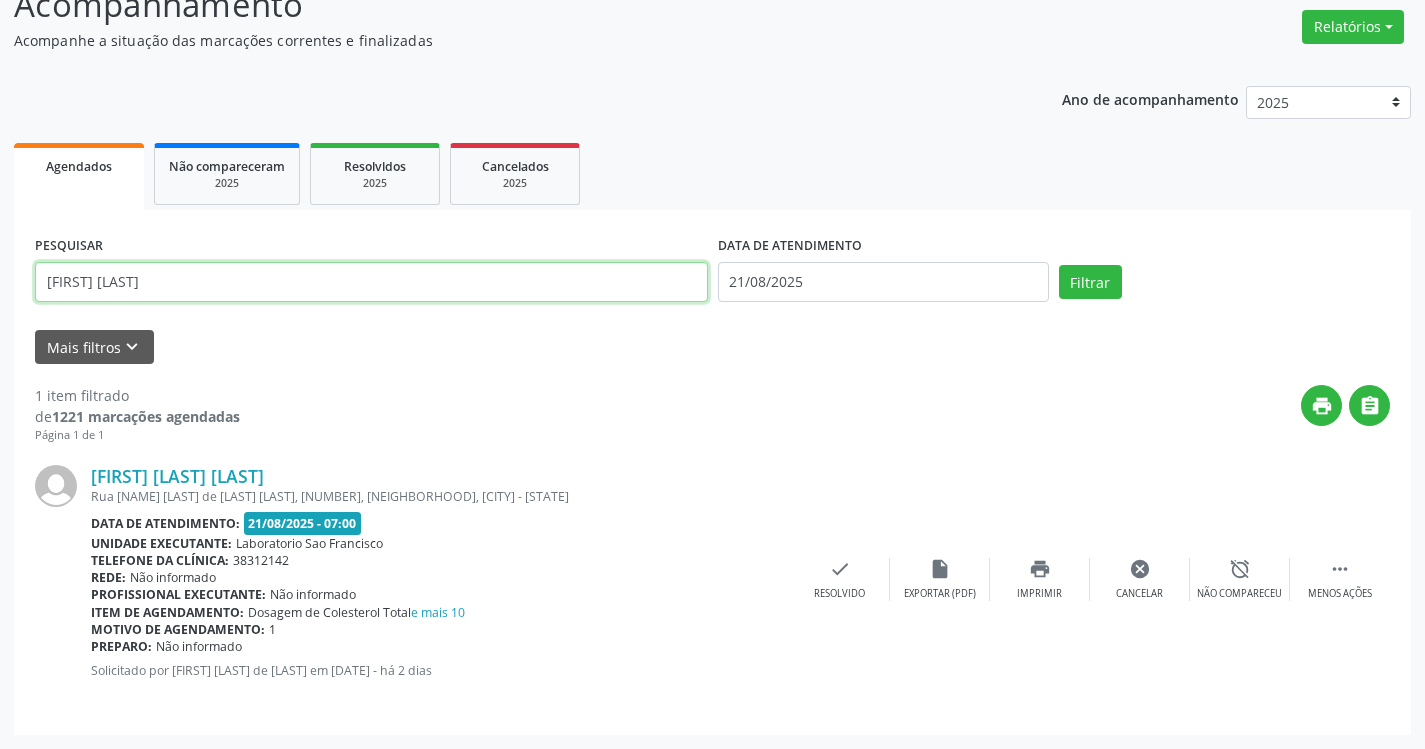 type on "[FIRST] [LAST]" 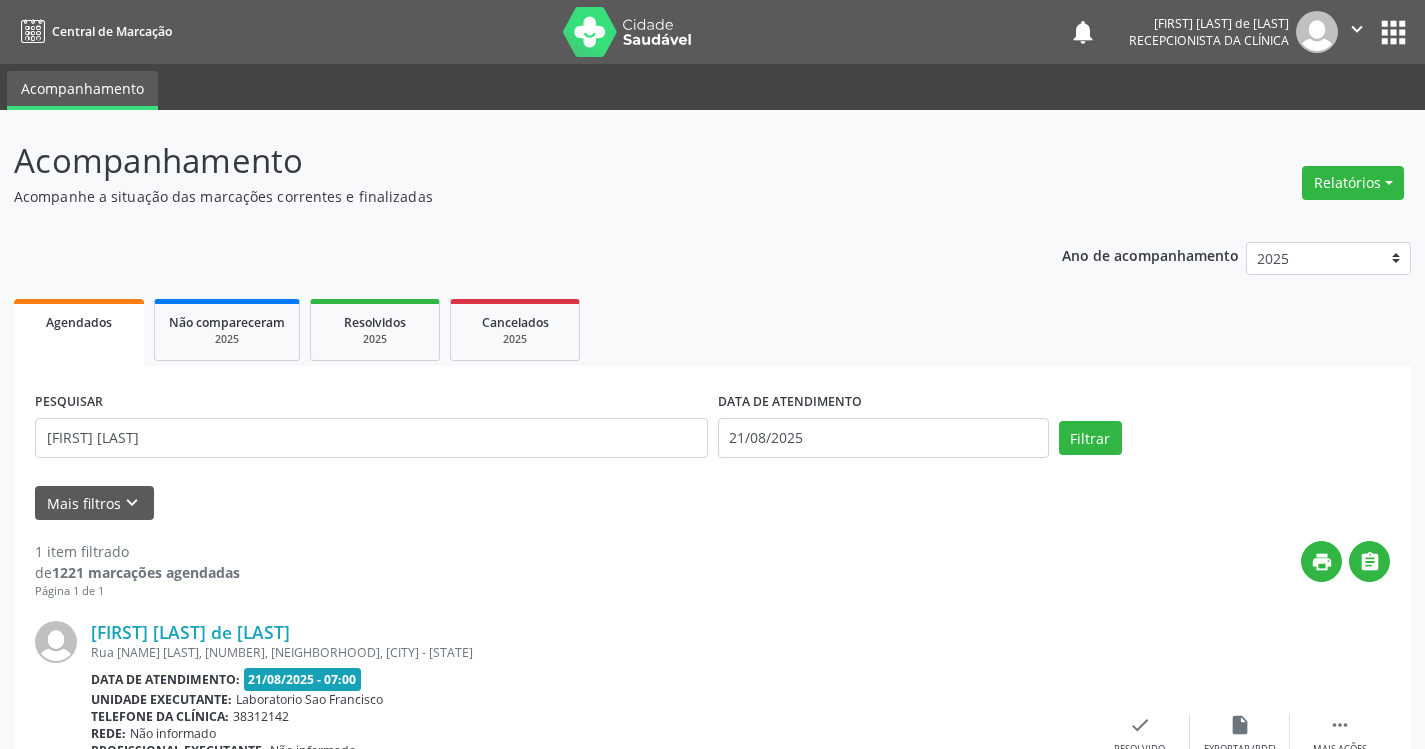 scroll, scrollTop: 156, scrollLeft: 0, axis: vertical 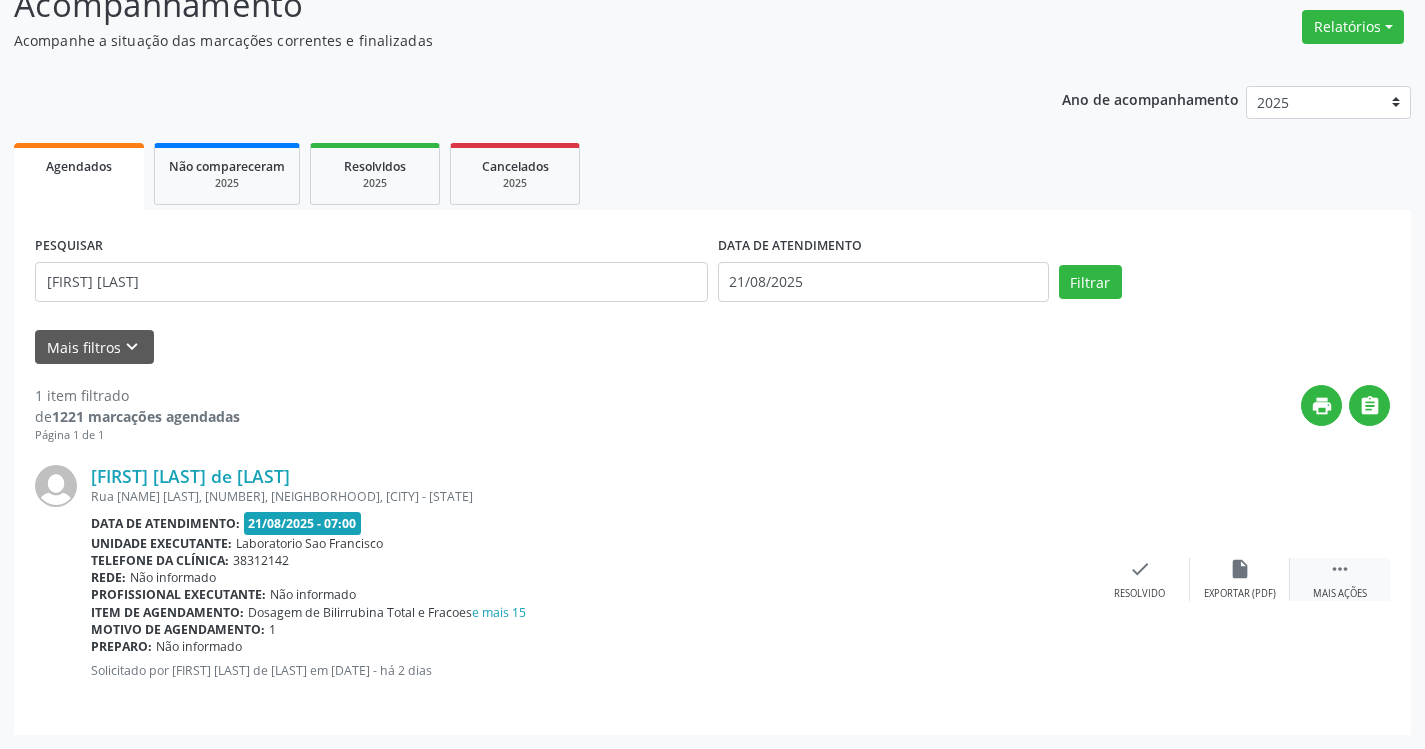 click on "
Mais ações" at bounding box center (1340, 579) 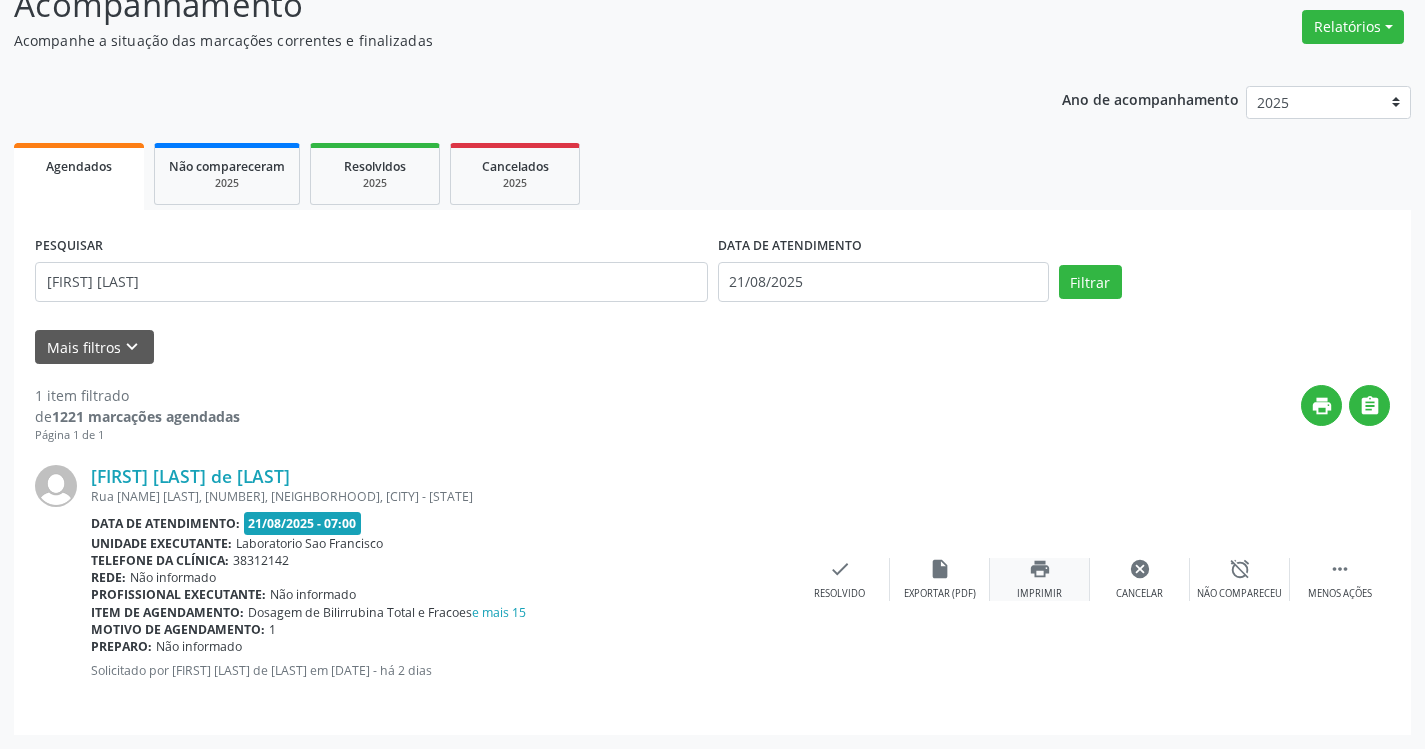 click on "print
Imprimir" at bounding box center [1040, 579] 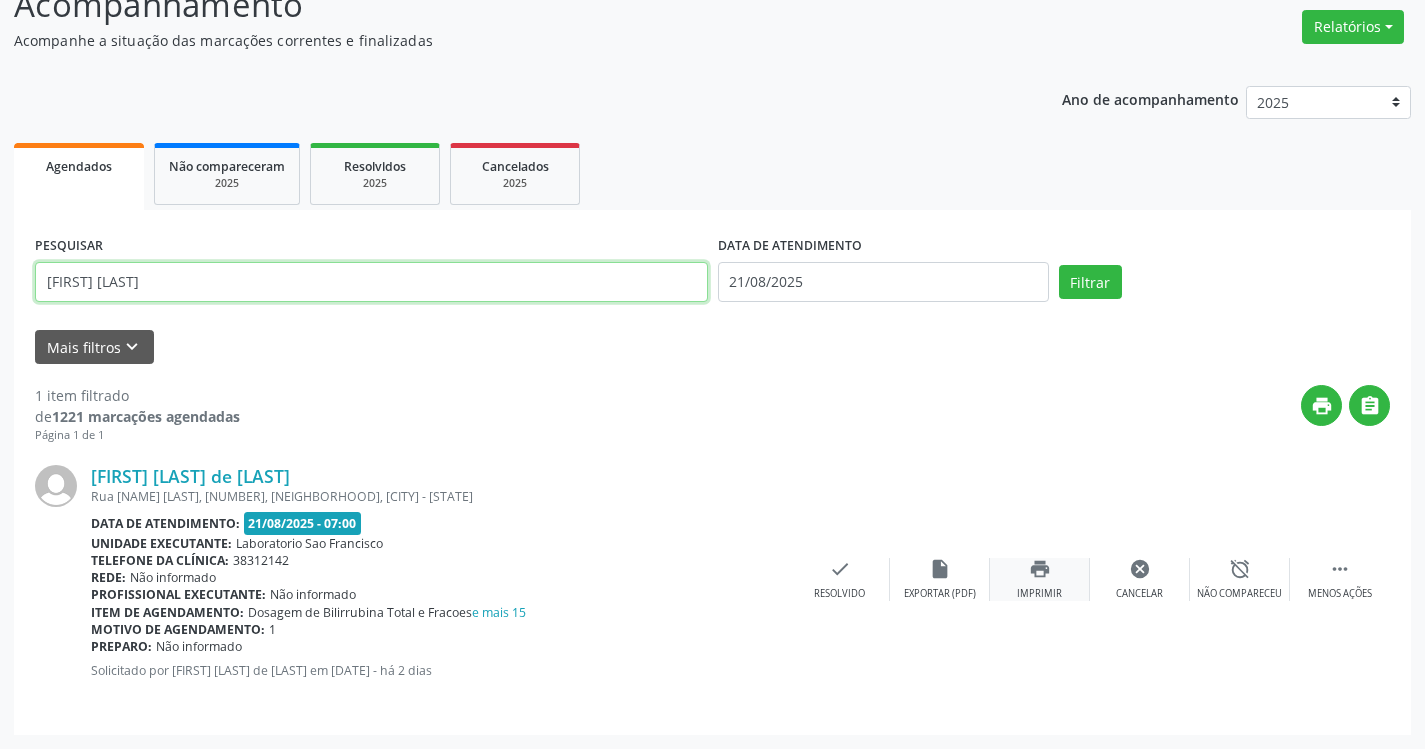 click on "Filtrar" at bounding box center (1090, 282) 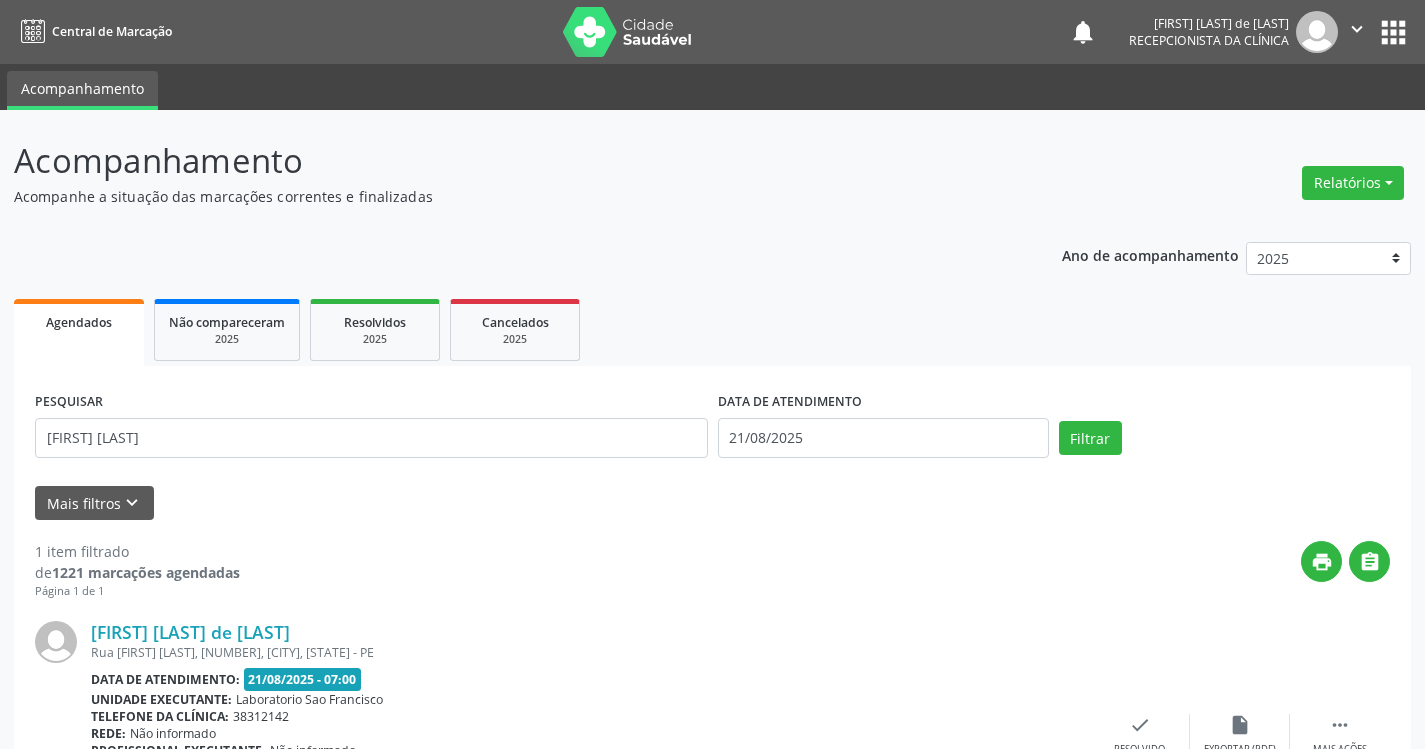 scroll, scrollTop: 156, scrollLeft: 0, axis: vertical 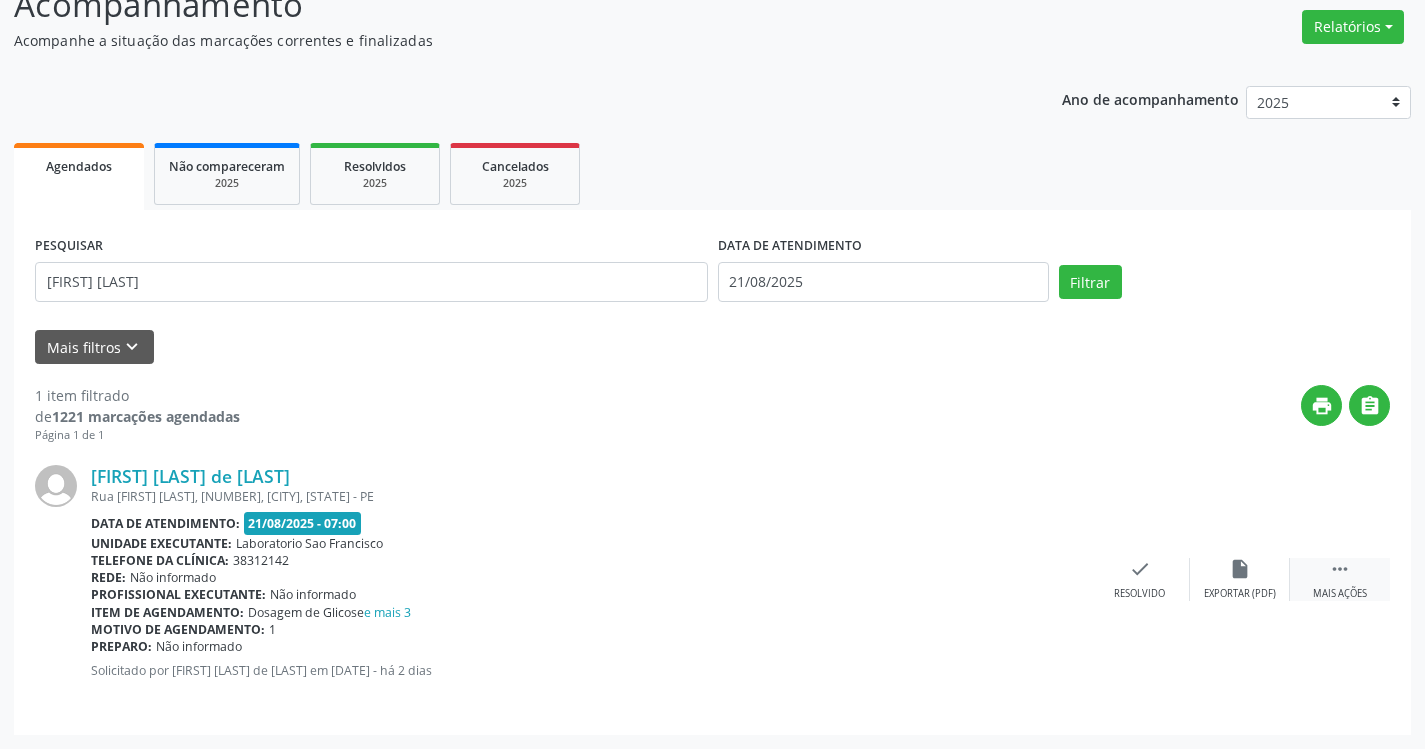 click on "" at bounding box center [1340, 569] 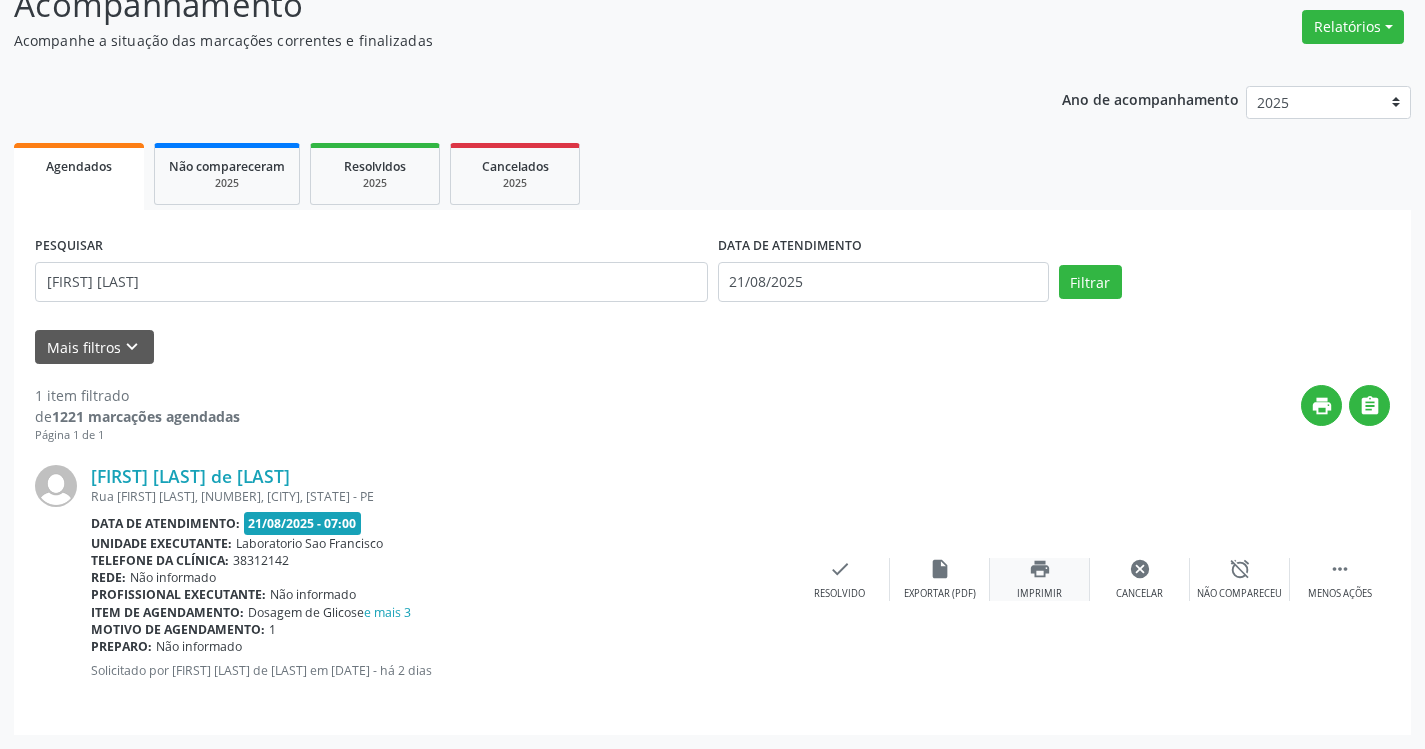 click on "print
Imprimir" at bounding box center (1040, 579) 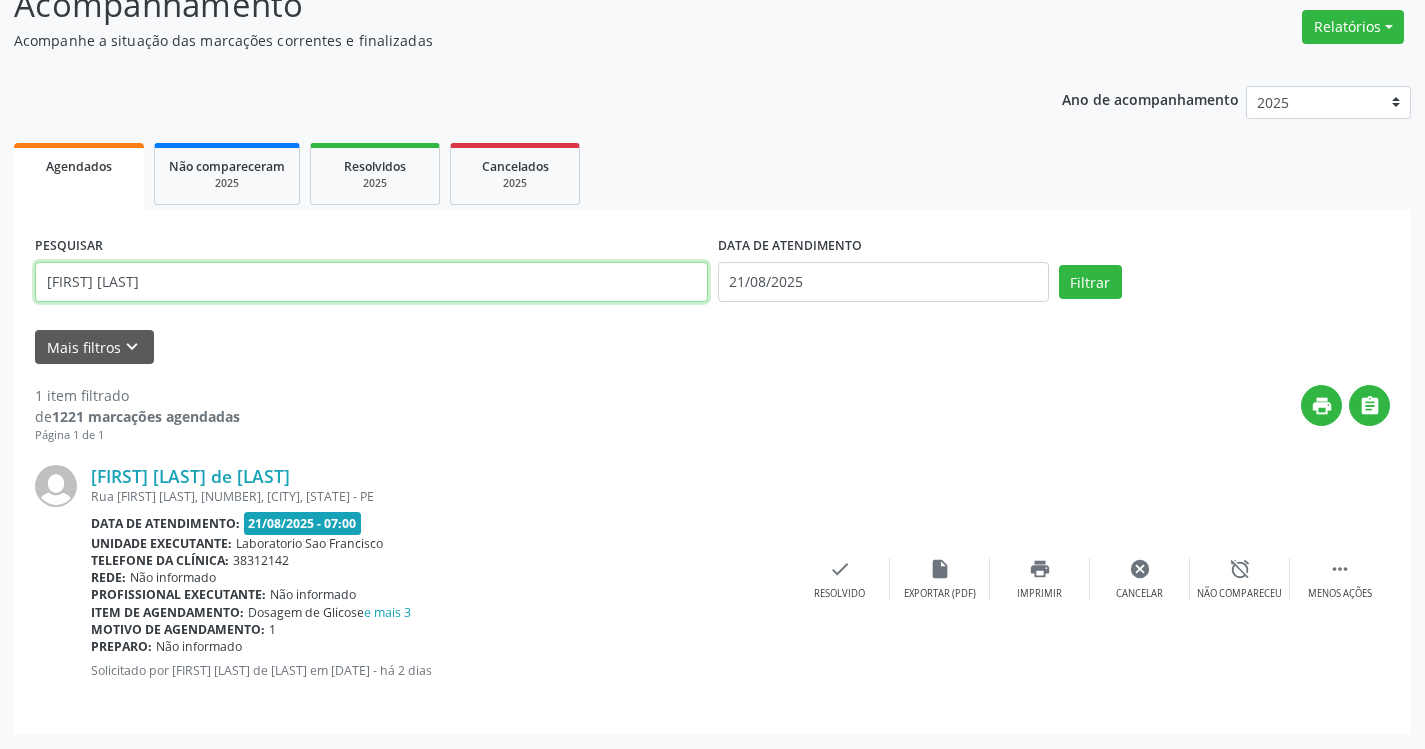 drag, startPoint x: 186, startPoint y: 275, endPoint x: 100, endPoint y: 219, distance: 102.625534 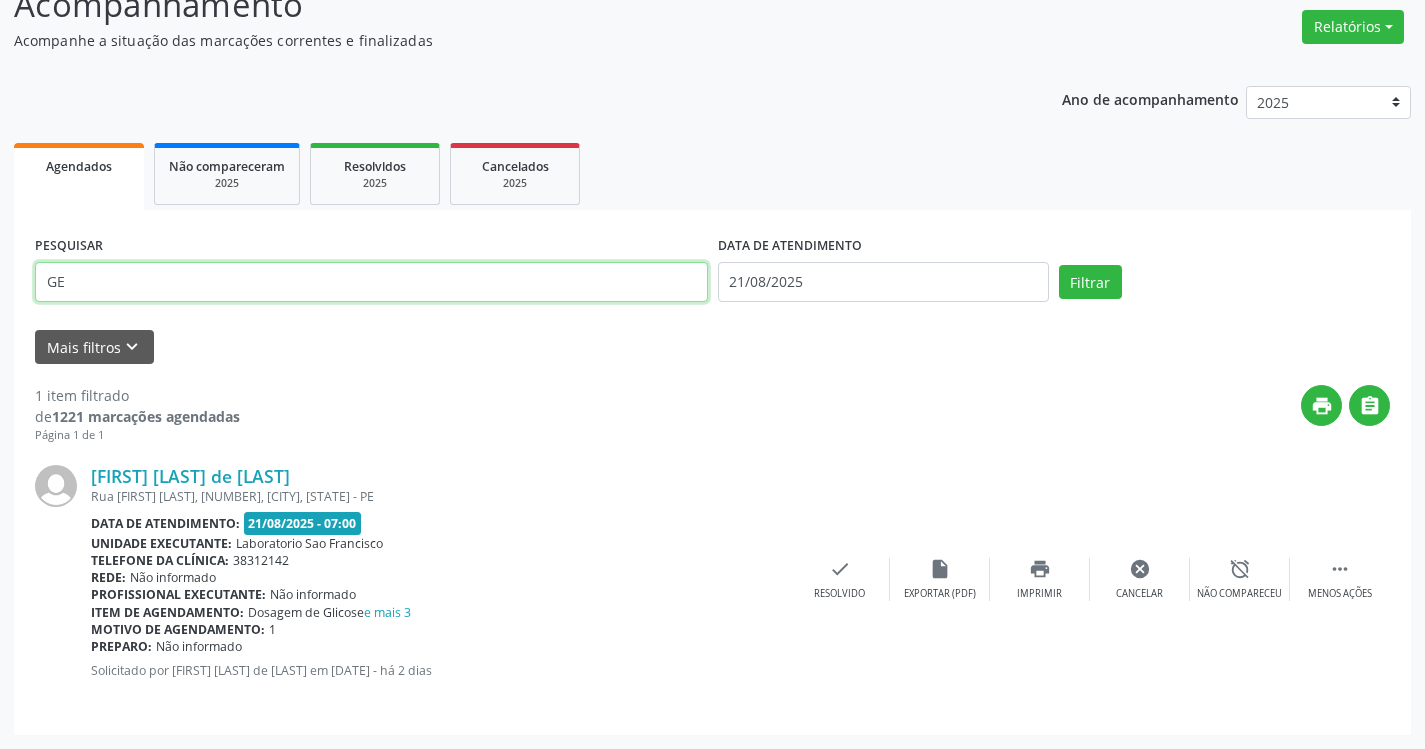 type on "G" 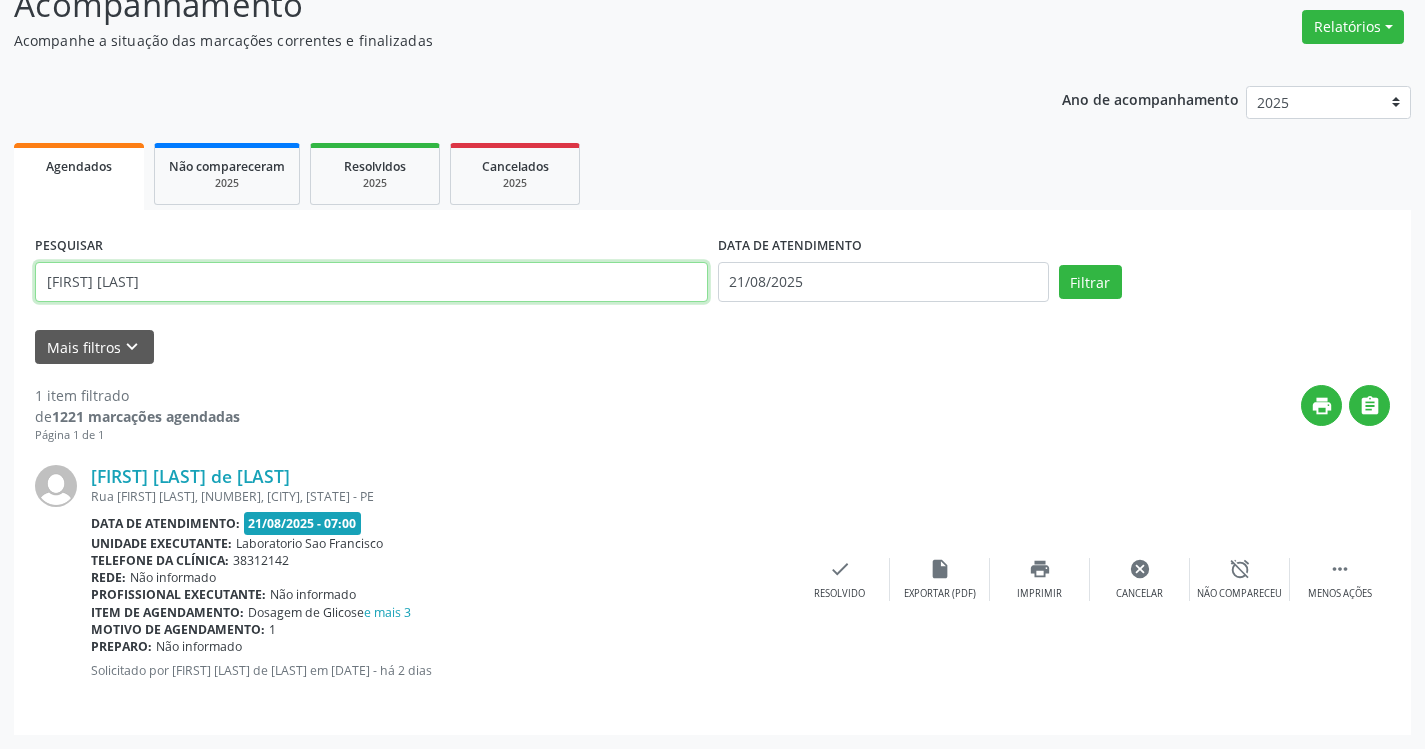 click on "Filtrar" at bounding box center [1090, 282] 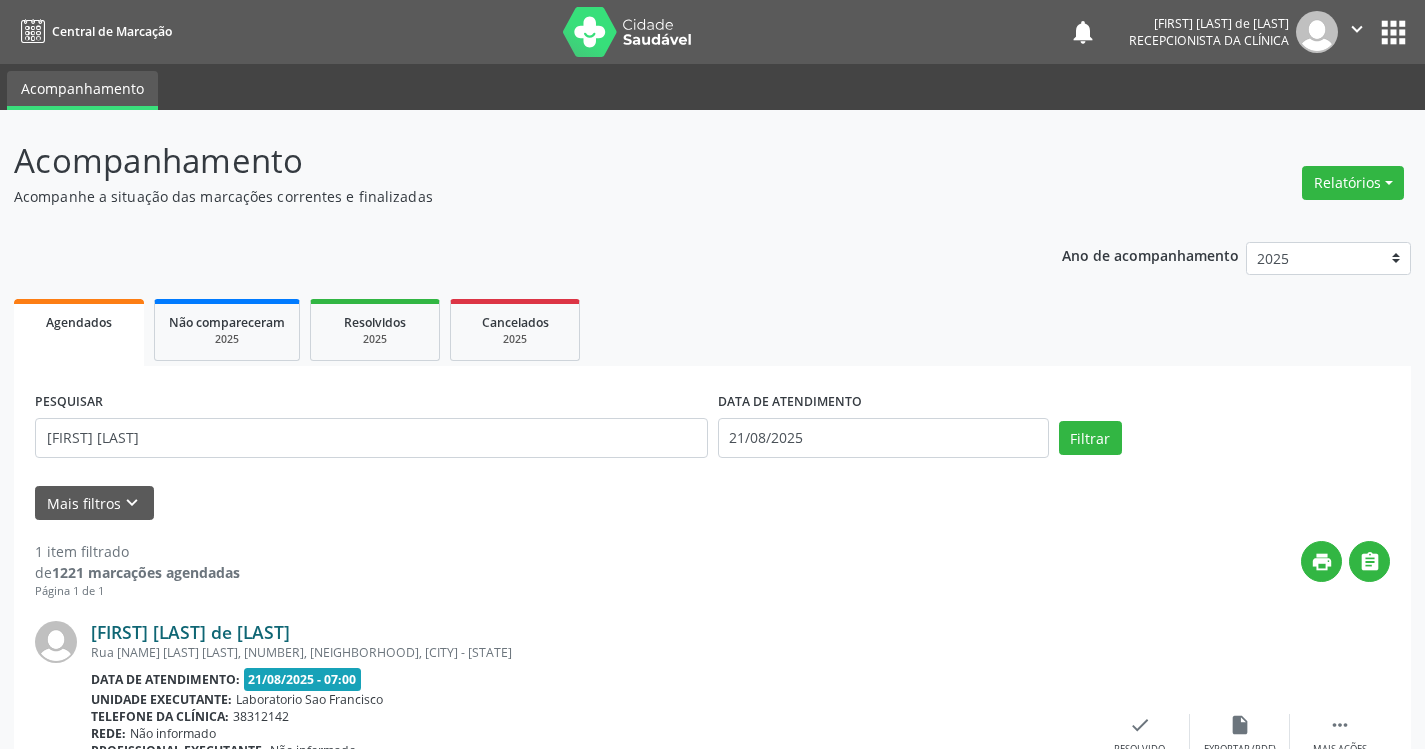 scroll, scrollTop: 156, scrollLeft: 0, axis: vertical 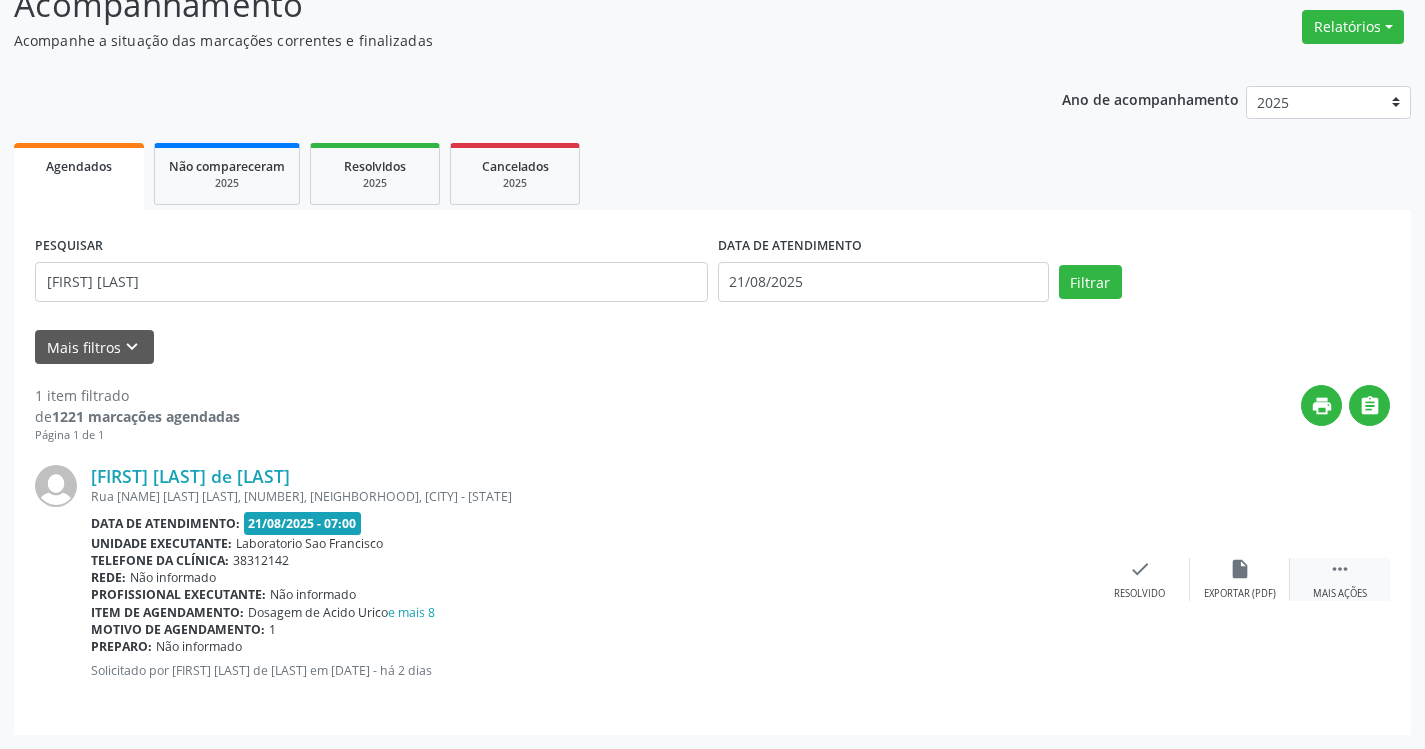 click on "
Mais ações" at bounding box center [1340, 579] 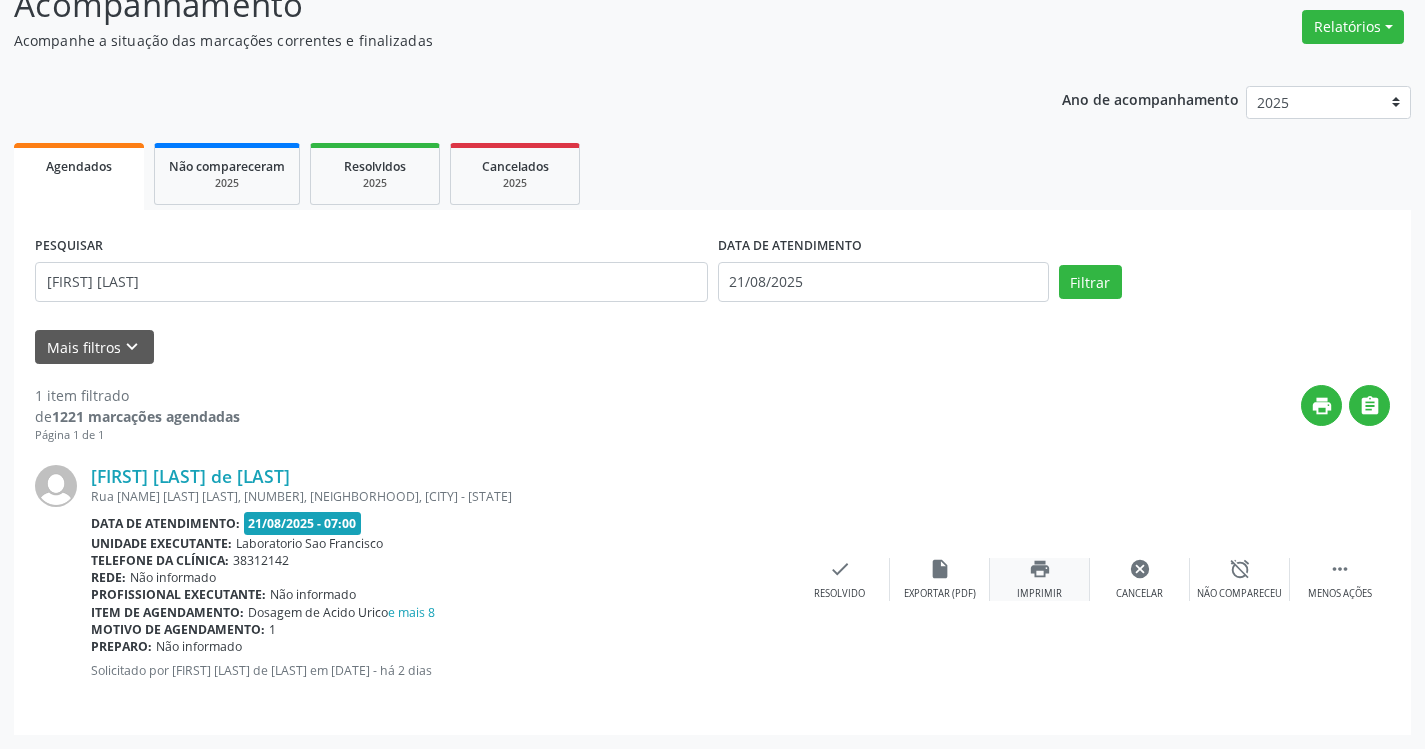 click on "print
Imprimir" at bounding box center [1040, 579] 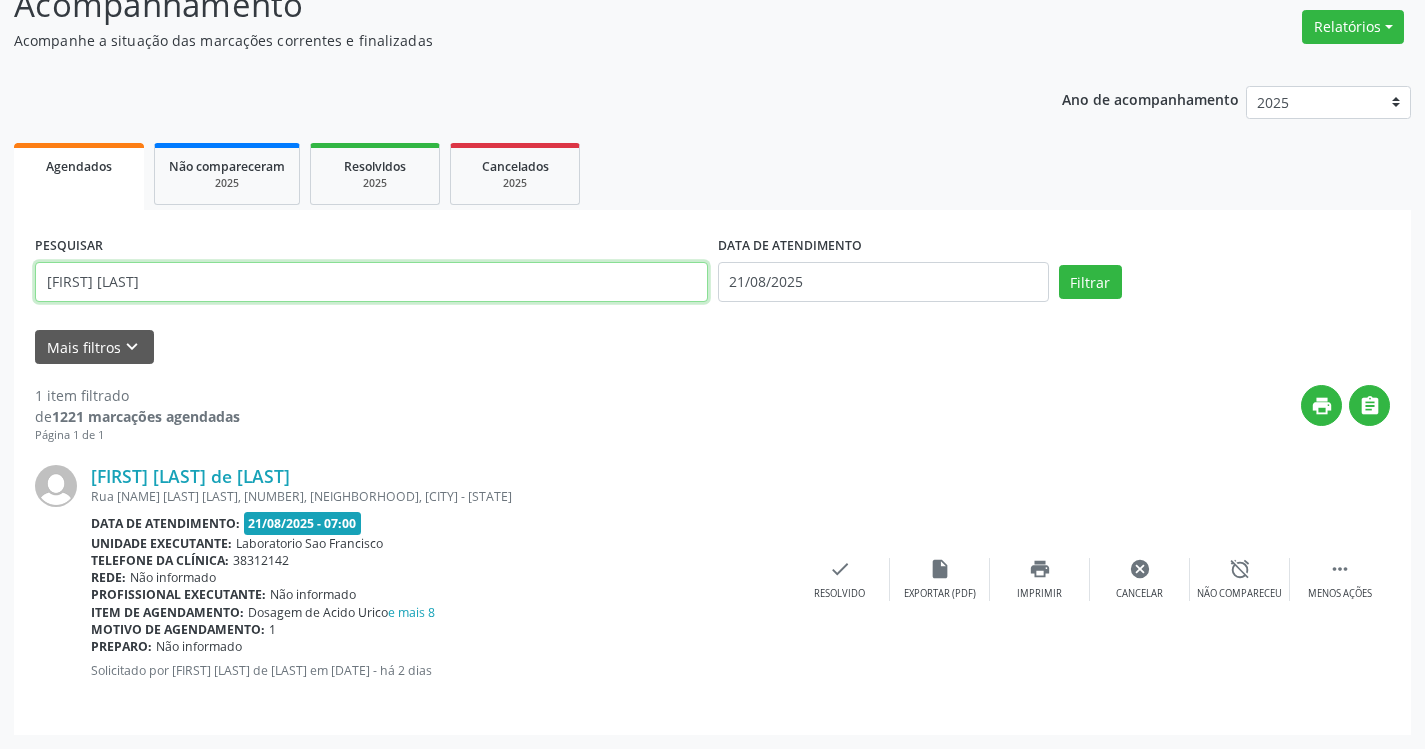 drag, startPoint x: 240, startPoint y: 296, endPoint x: 72, endPoint y: 202, distance: 192.50974 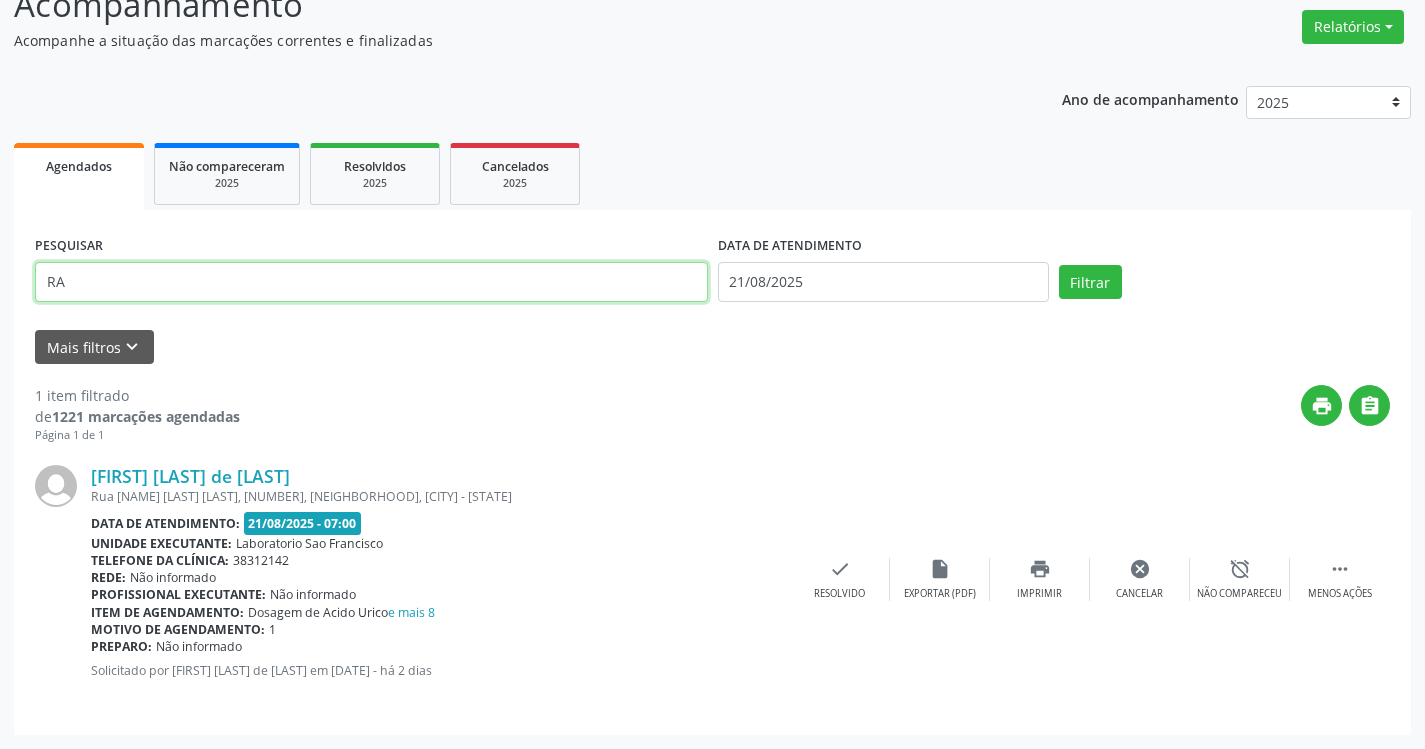 type on "R" 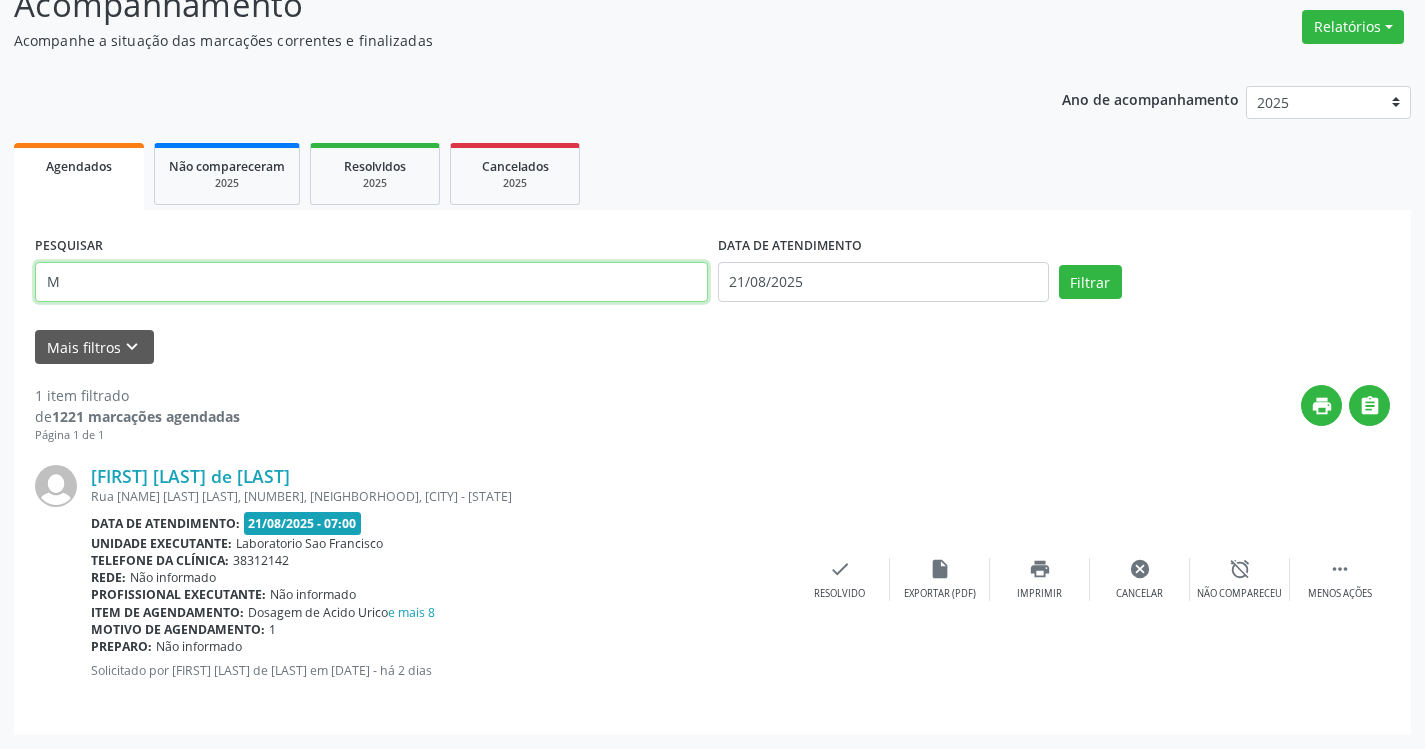 click on "M" at bounding box center [371, 282] 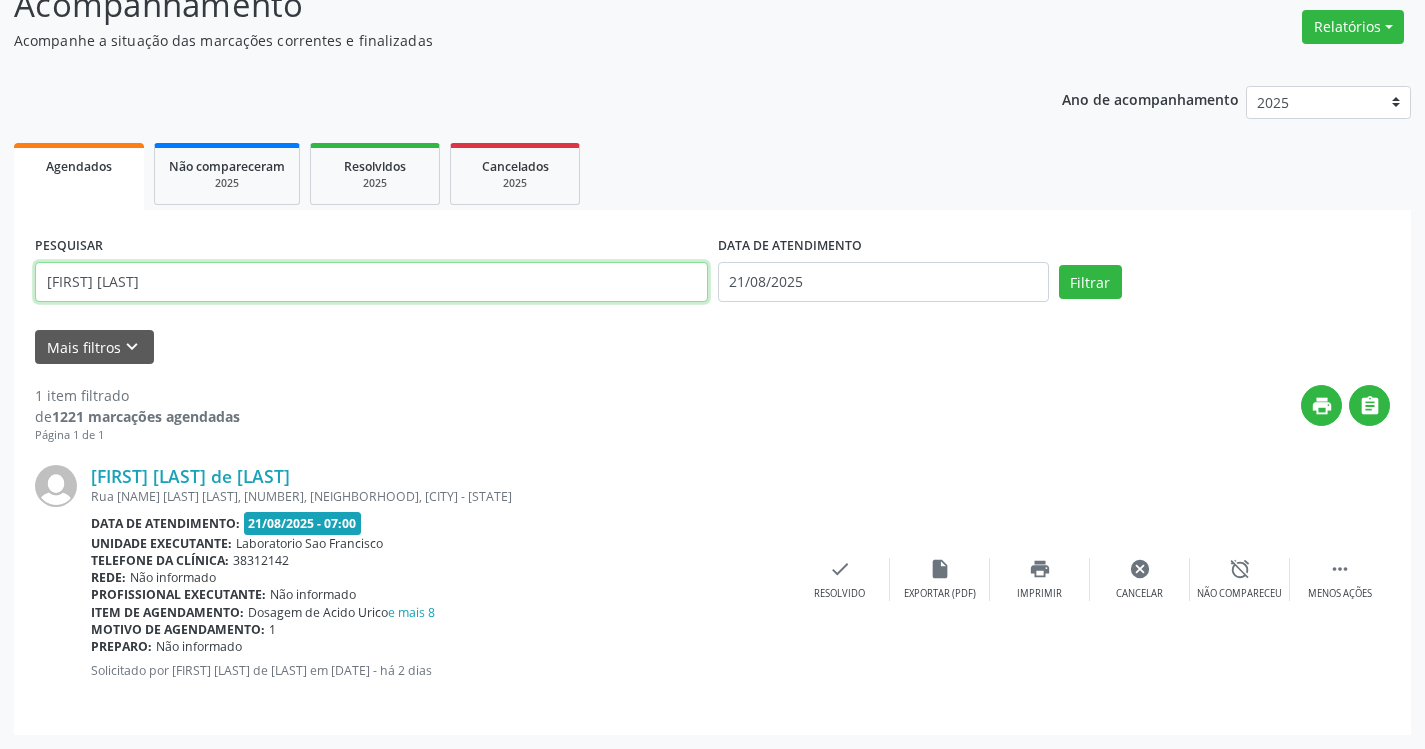click on "Filtrar" at bounding box center (1090, 282) 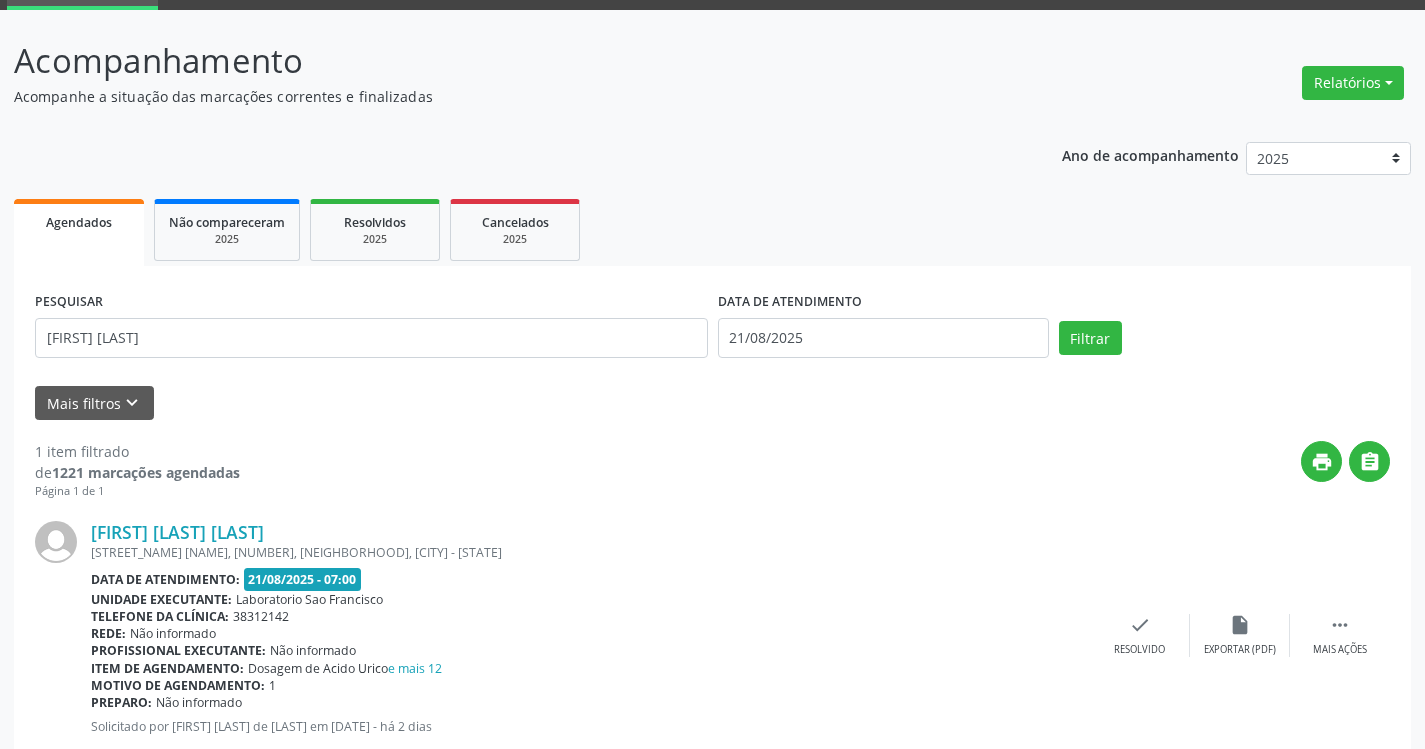 scroll, scrollTop: 156, scrollLeft: 0, axis: vertical 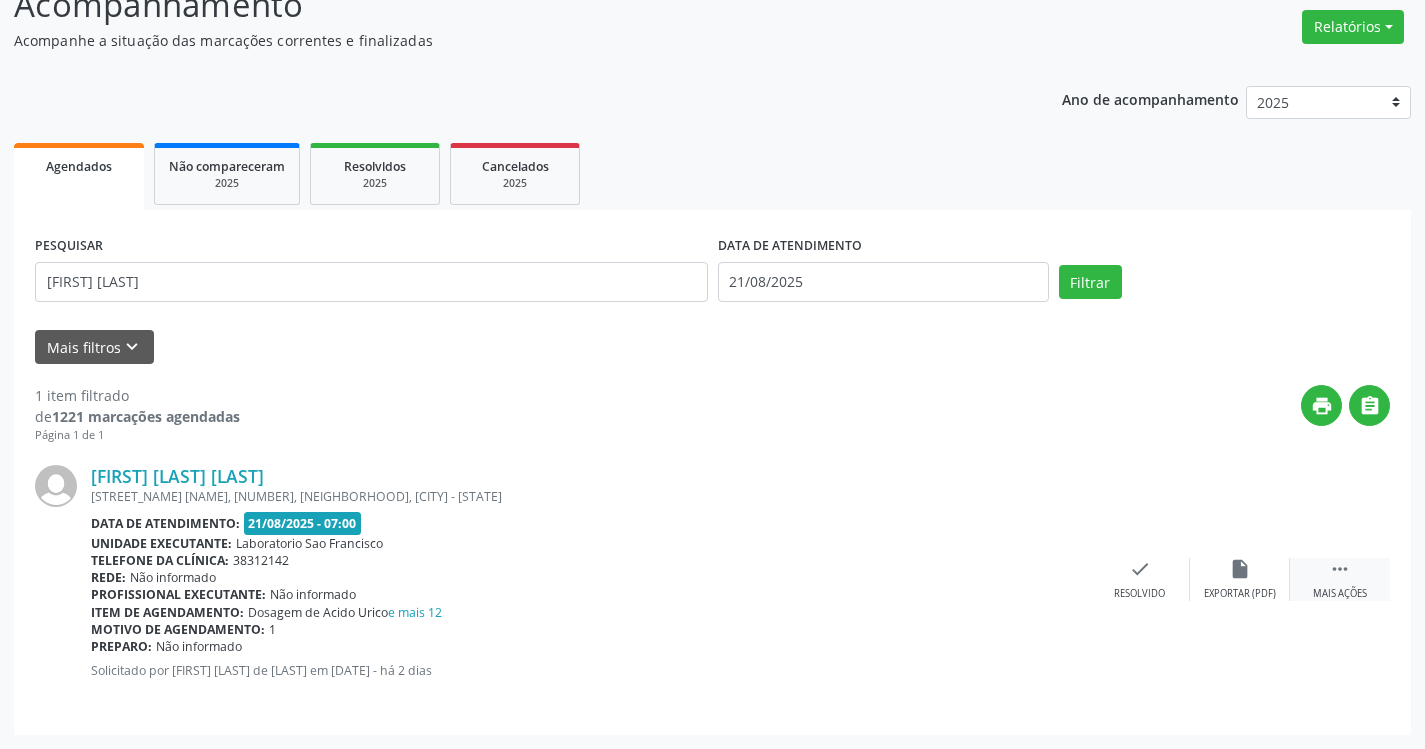 click on "
Mais ações" at bounding box center [1340, 579] 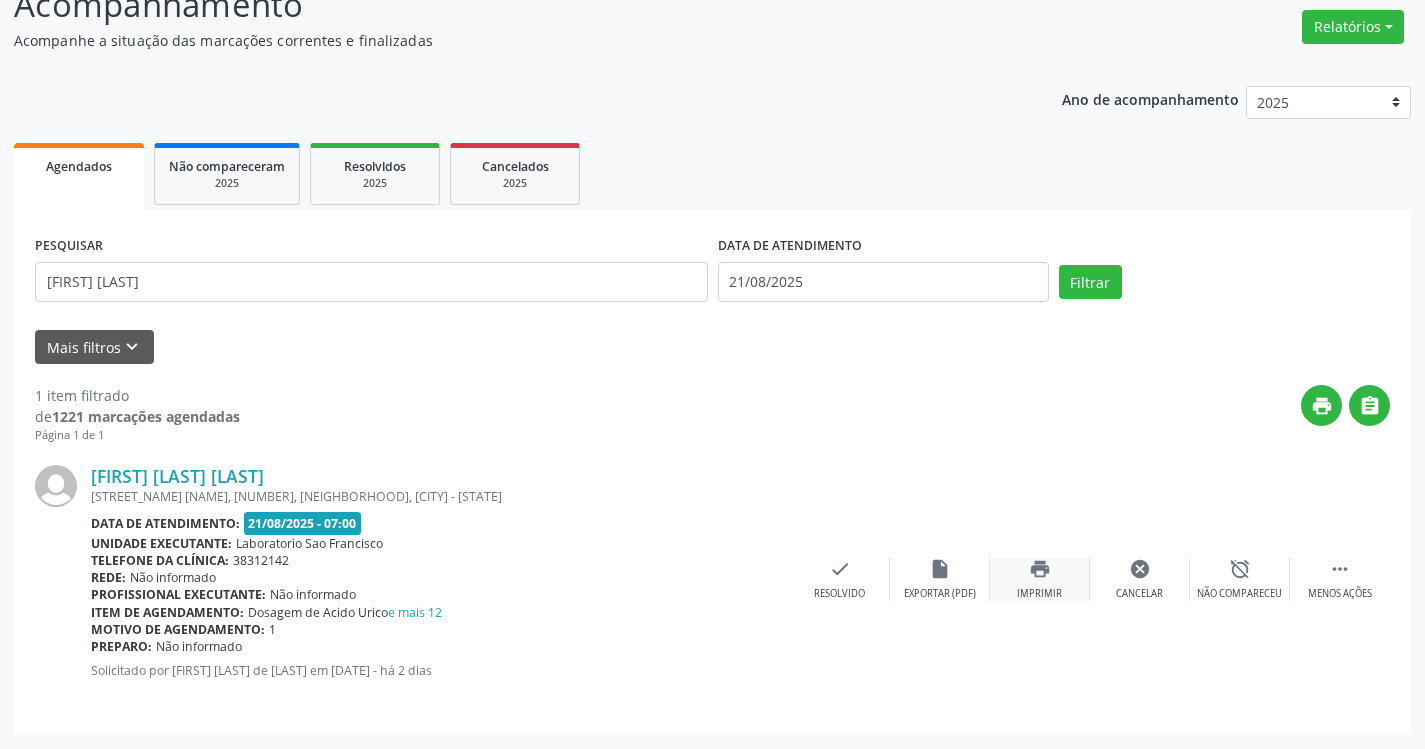 click on "print" at bounding box center (1040, 569) 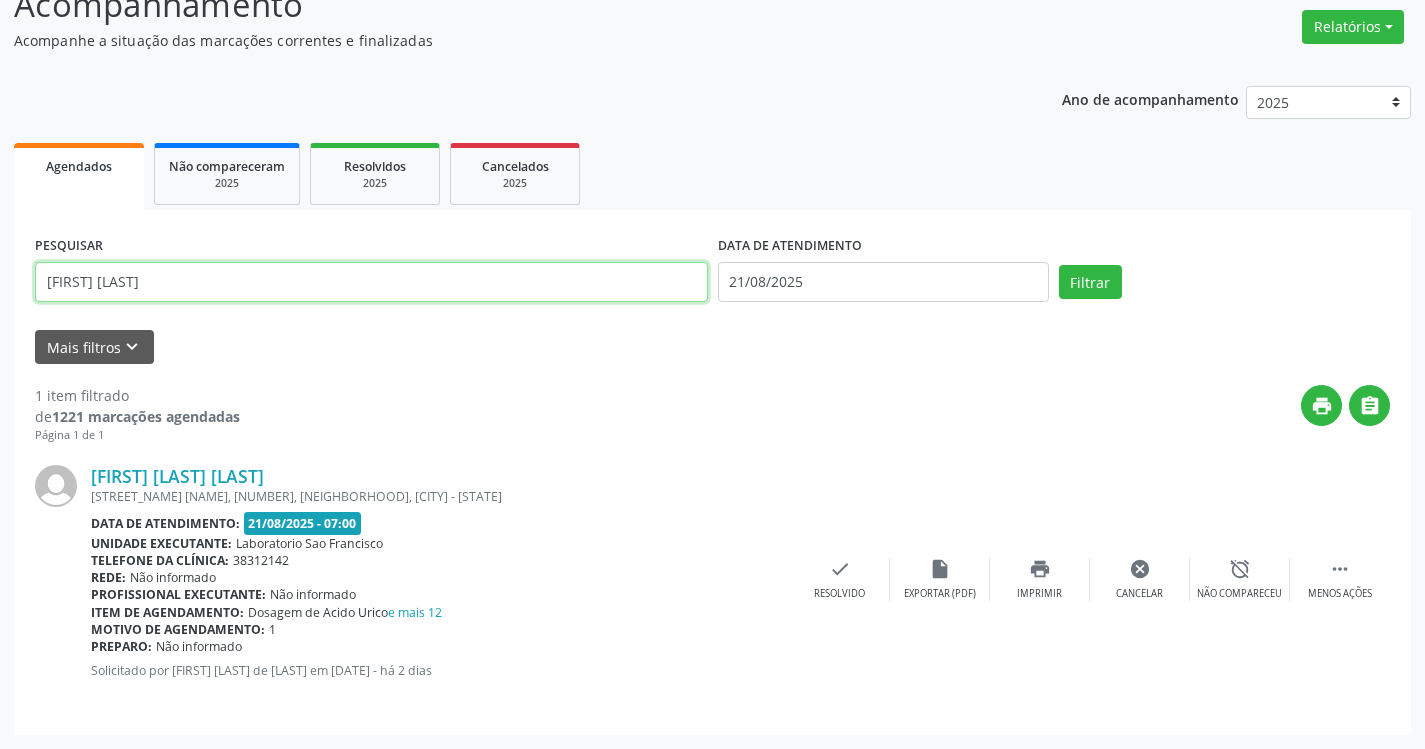 click on "[FIRST] [LAST]" at bounding box center (371, 282) 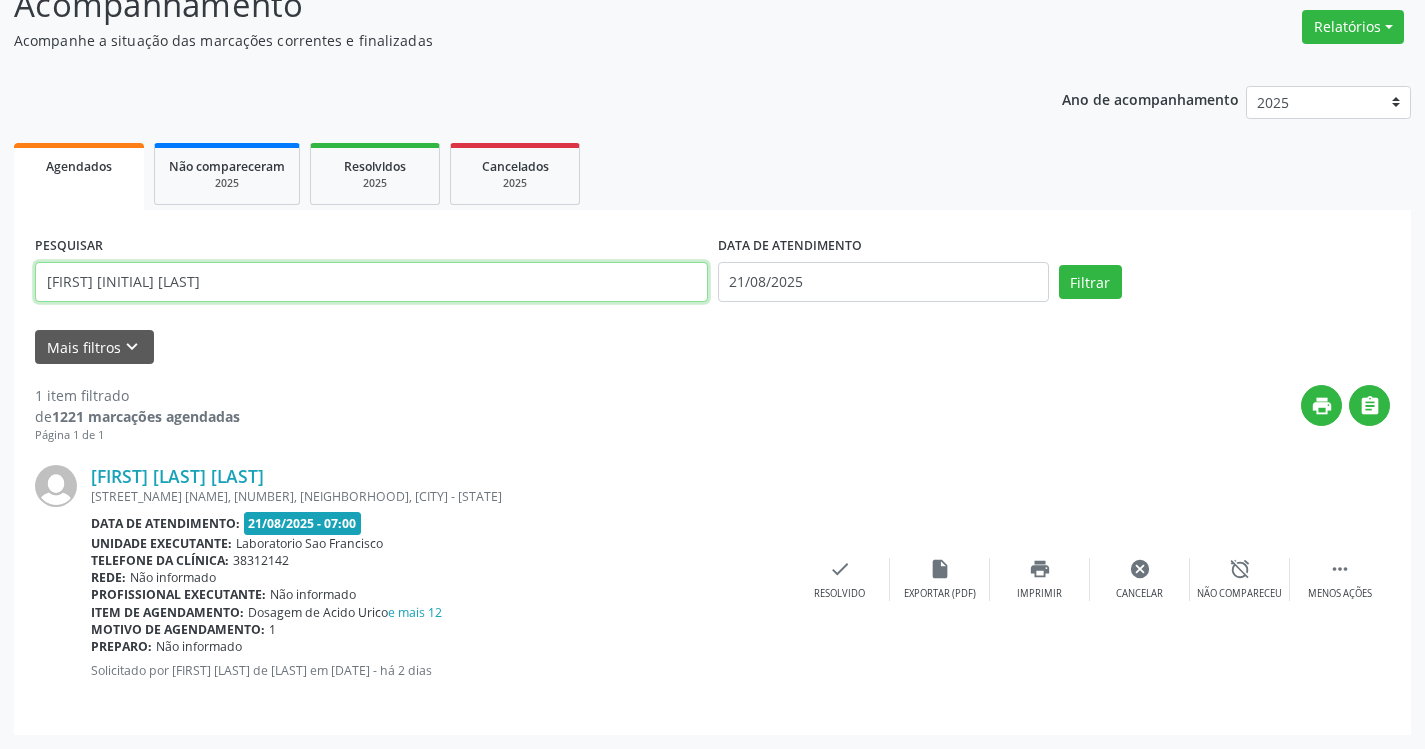 type on "[FIRST] [INITIAL] [LAST]" 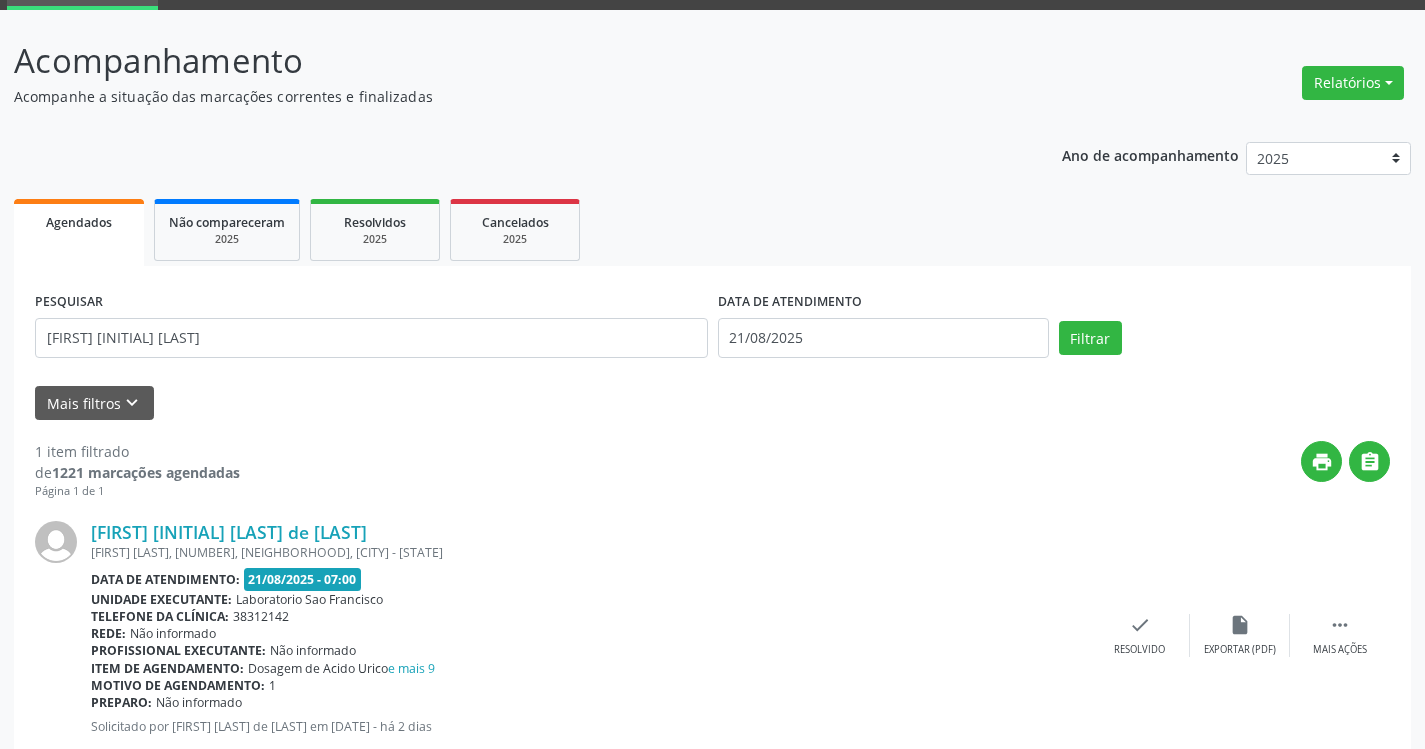 scroll, scrollTop: 156, scrollLeft: 0, axis: vertical 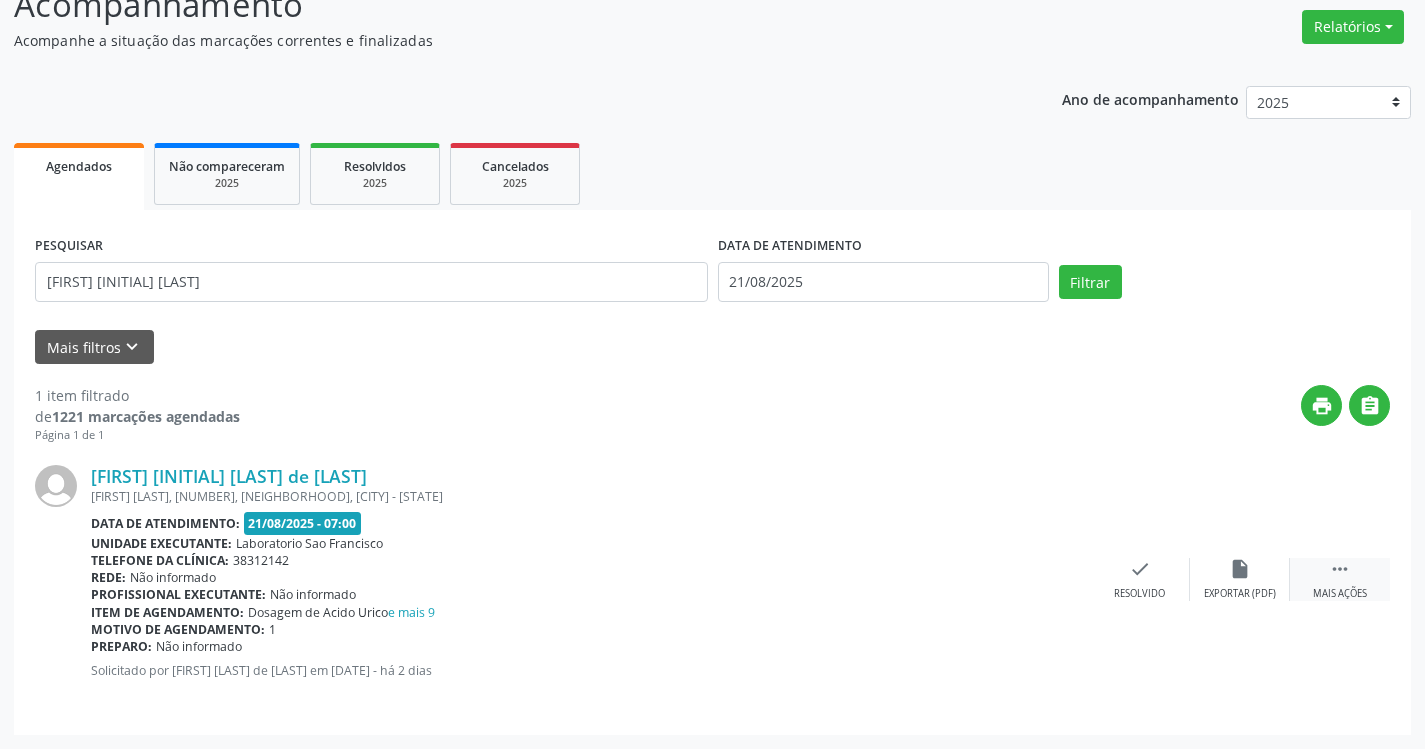 click on "
Mais ações" at bounding box center [1340, 579] 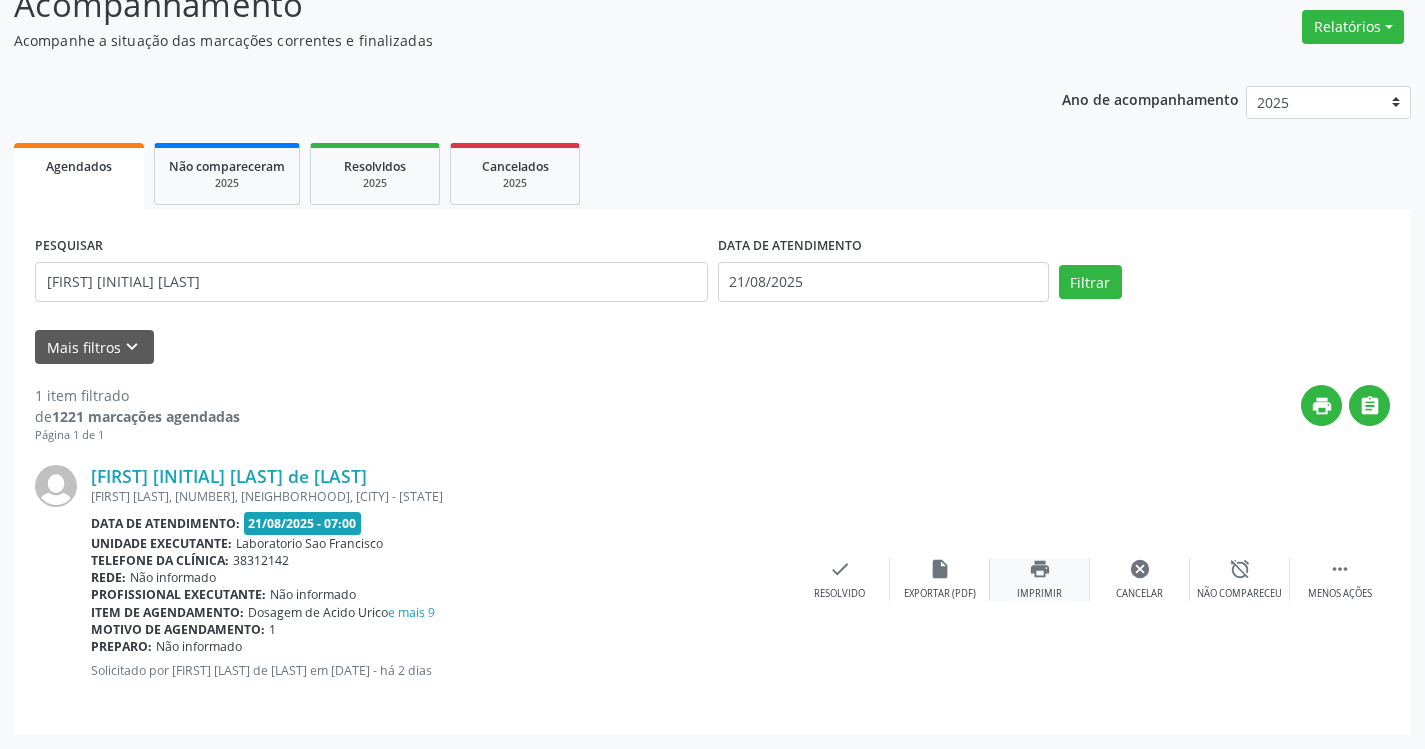 click on "print
Imprimir" at bounding box center (1040, 579) 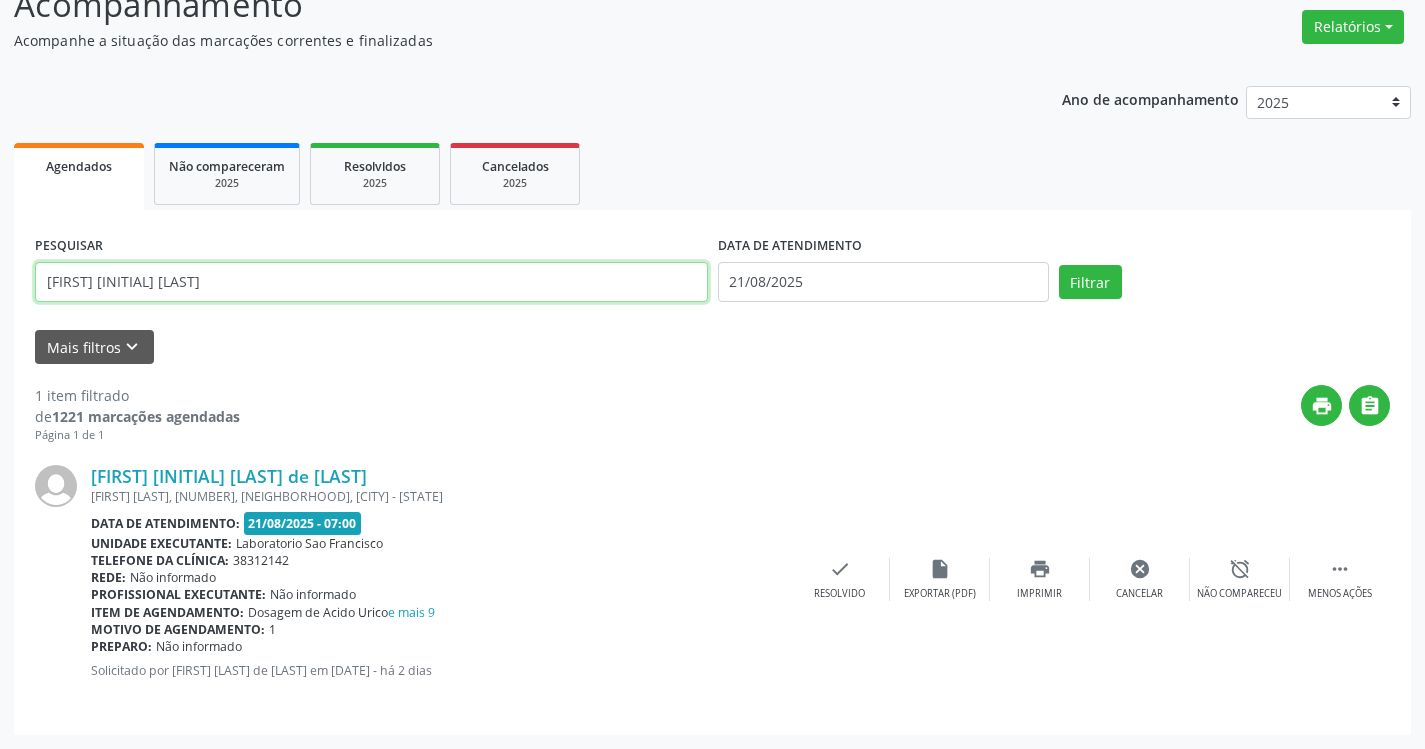drag, startPoint x: 208, startPoint y: 291, endPoint x: 36, endPoint y: 173, distance: 208.58571 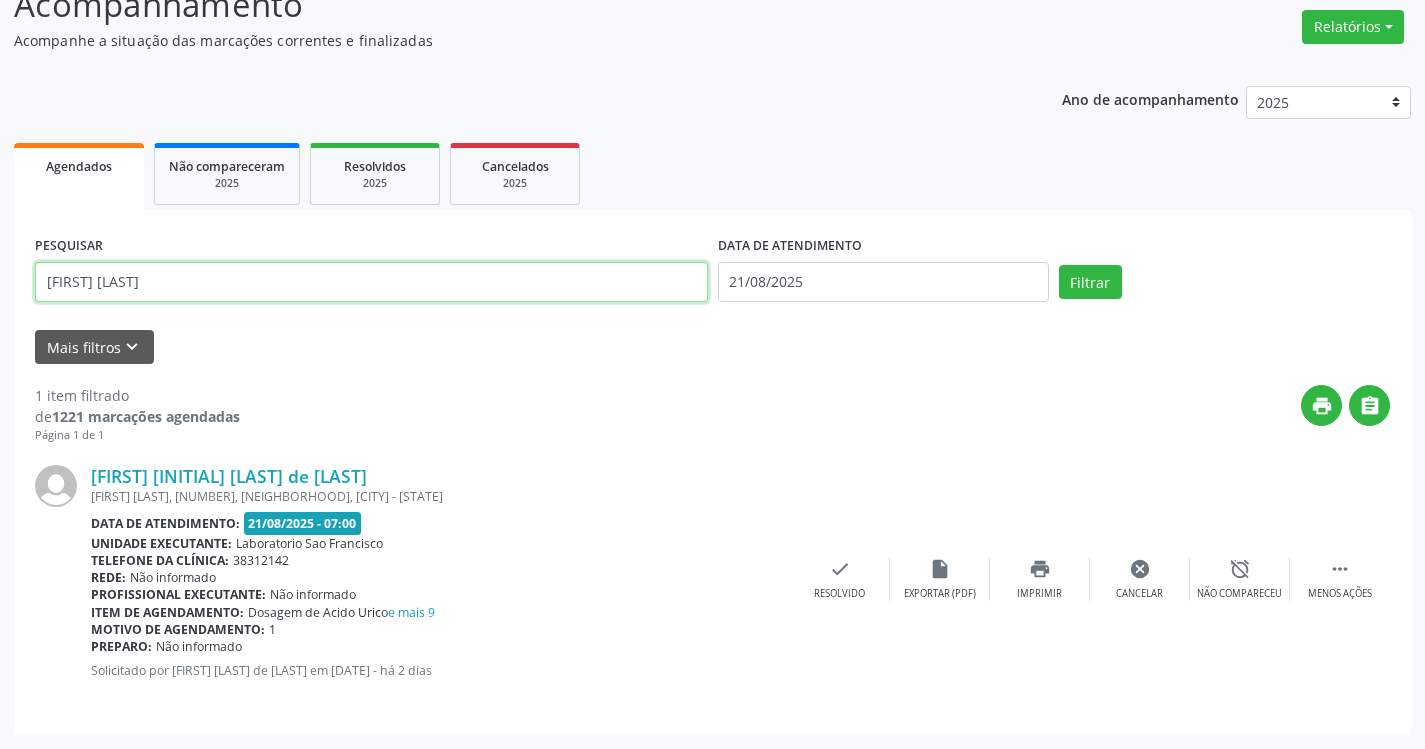 click on "Filtrar" at bounding box center [1090, 282] 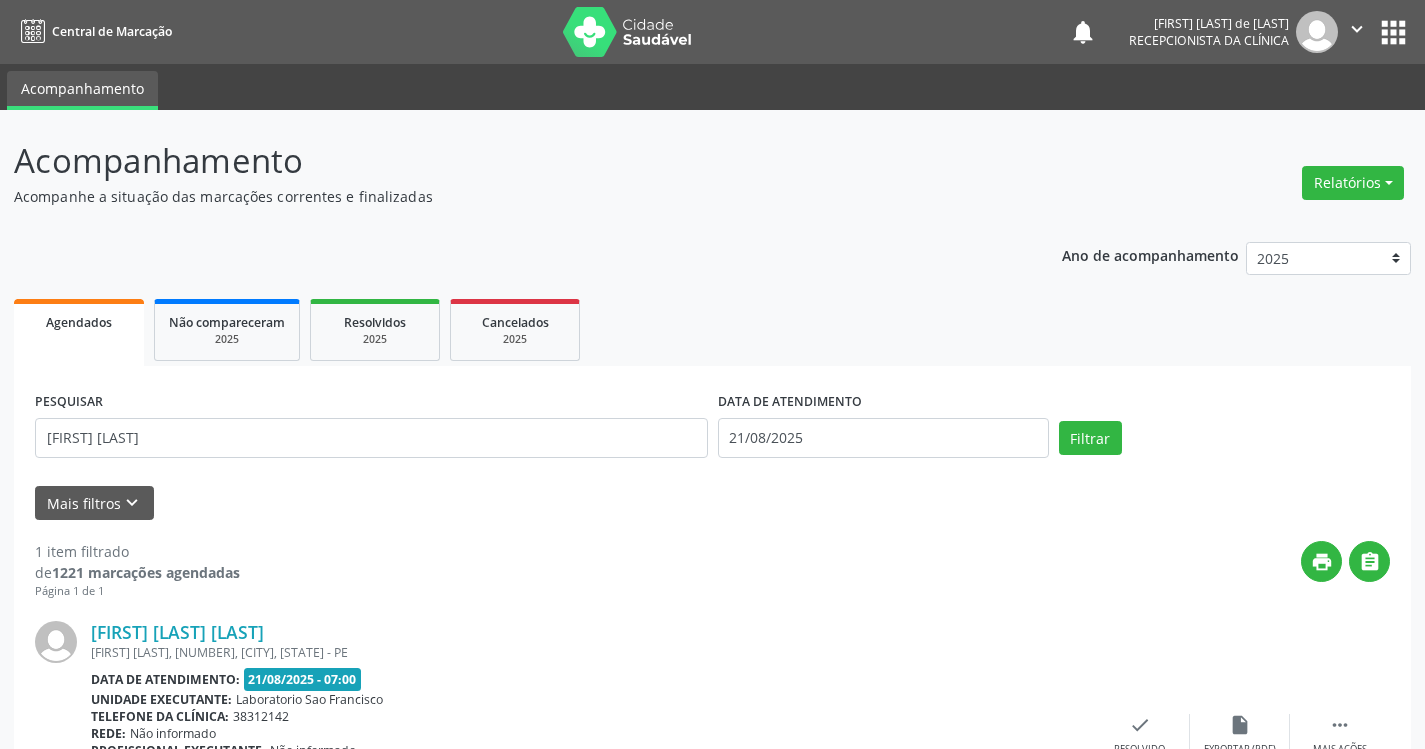 scroll, scrollTop: 156, scrollLeft: 0, axis: vertical 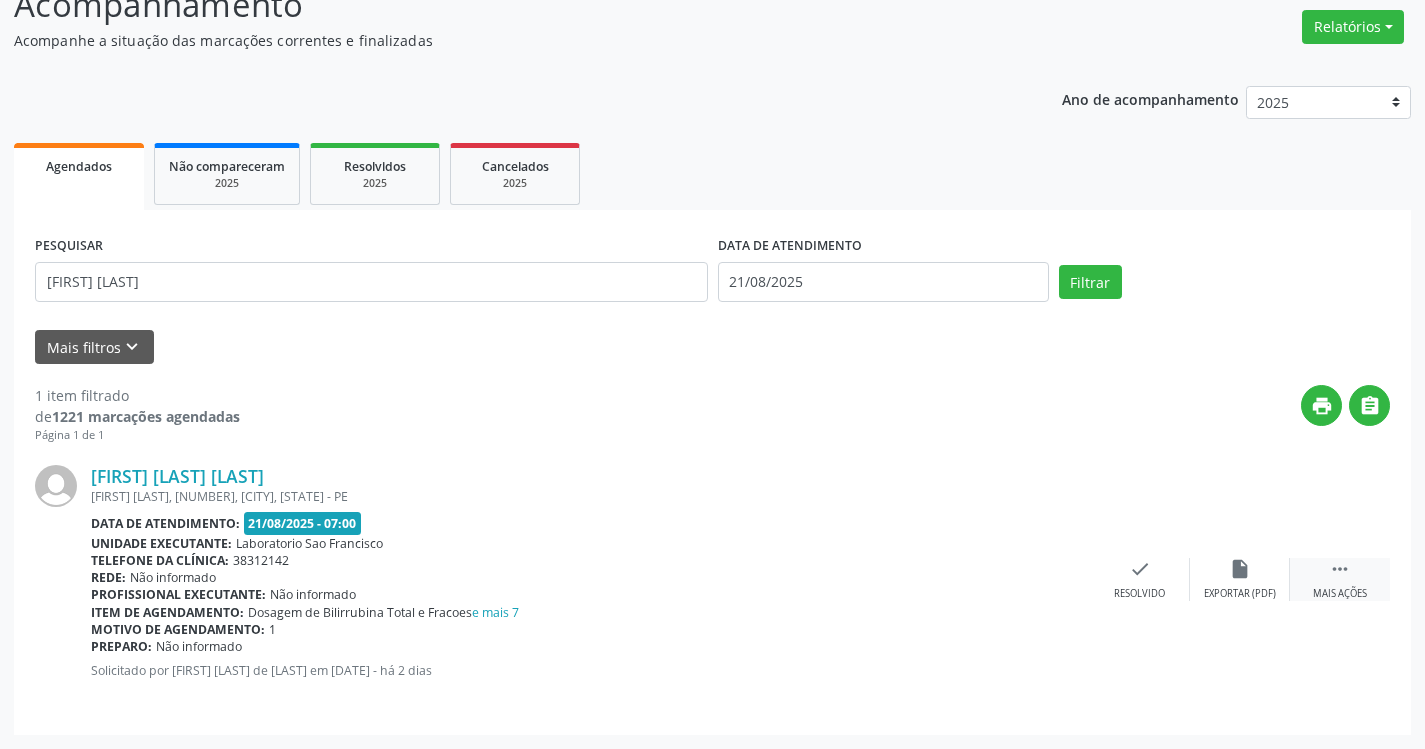 click on "" at bounding box center [1340, 569] 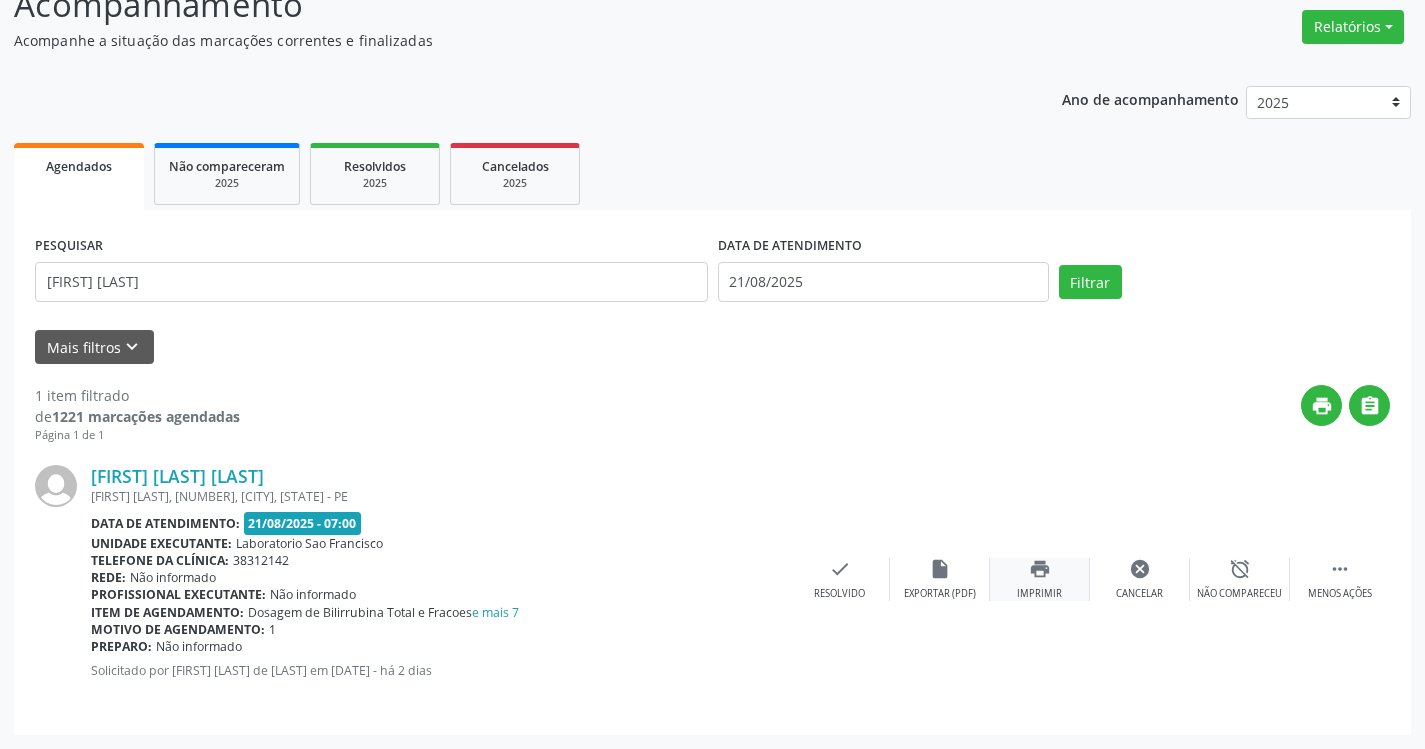 click on "print
Imprimir" at bounding box center [1040, 579] 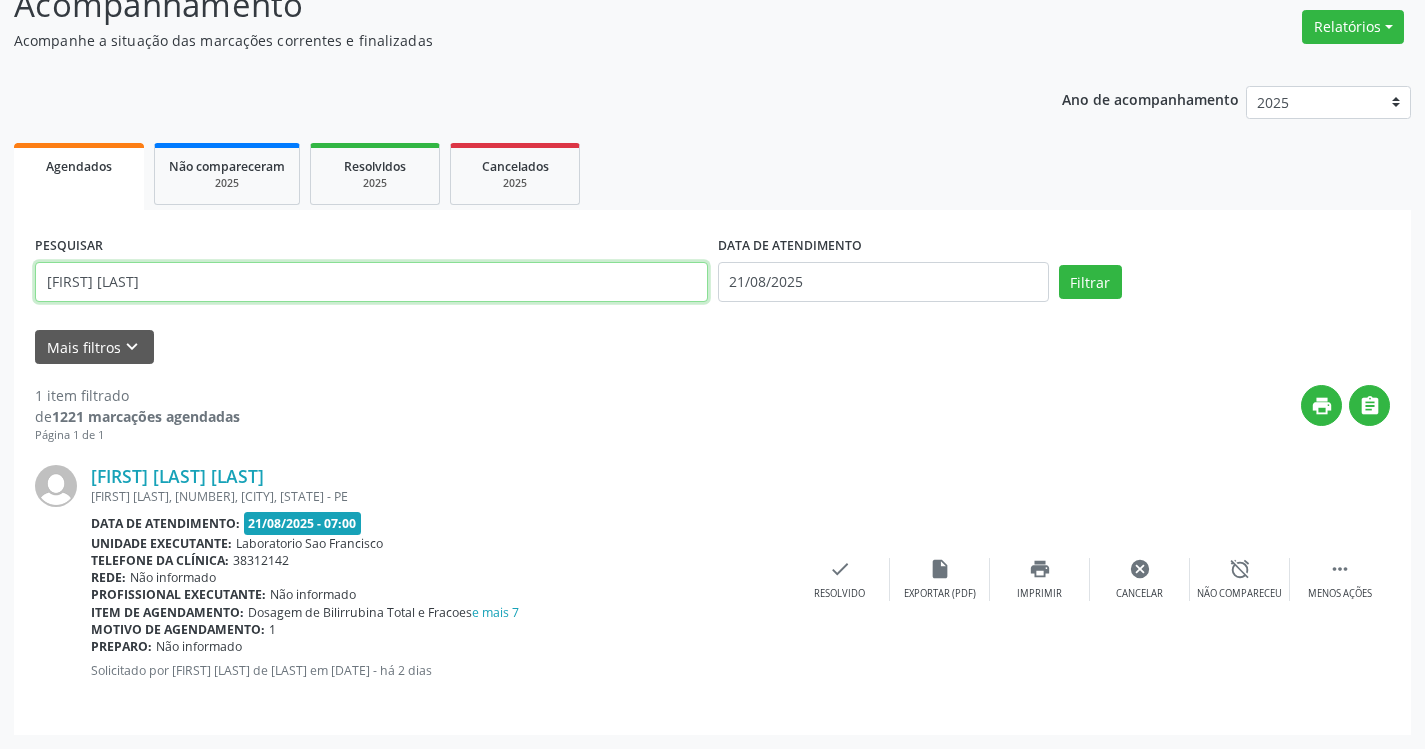 drag, startPoint x: 139, startPoint y: 285, endPoint x: 60, endPoint y: 193, distance: 121.264175 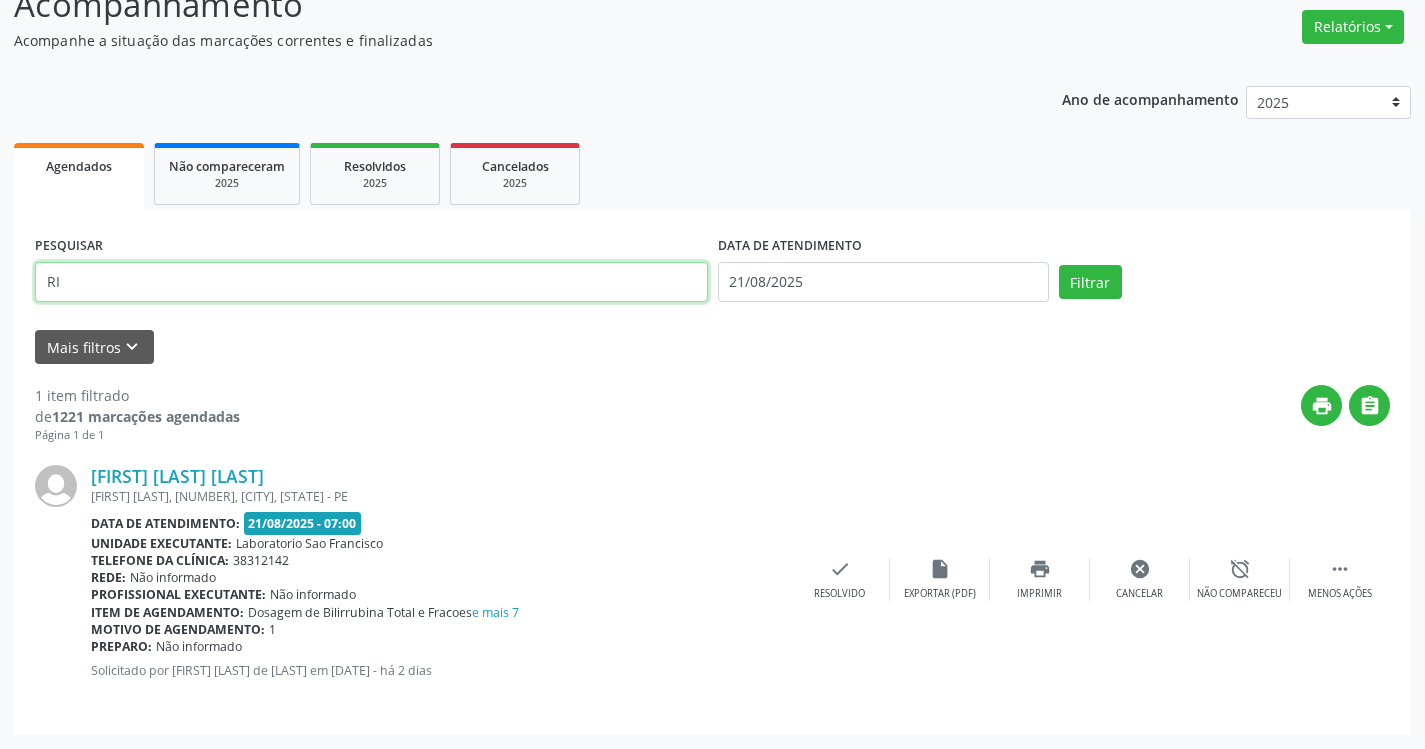 type on "R" 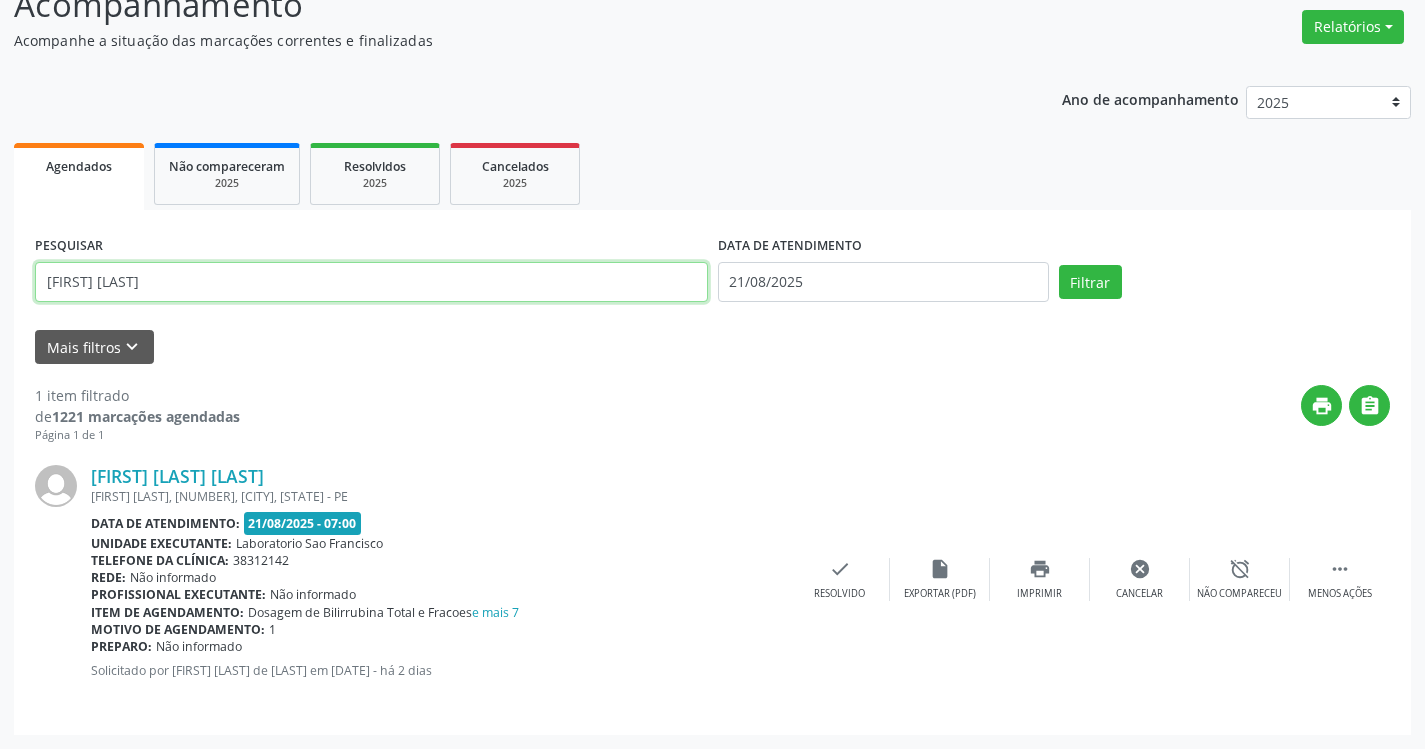 type on "[FIRST] [LAST]" 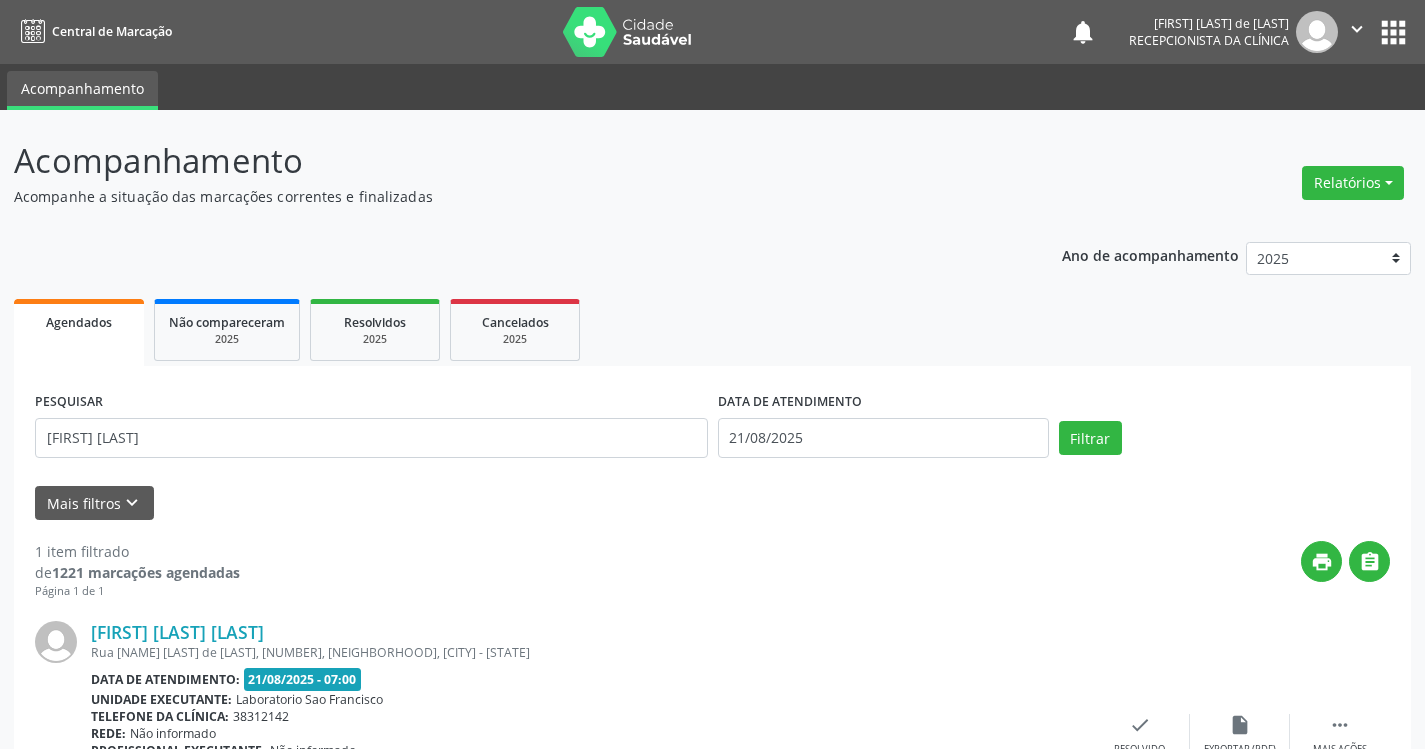 scroll, scrollTop: 156, scrollLeft: 0, axis: vertical 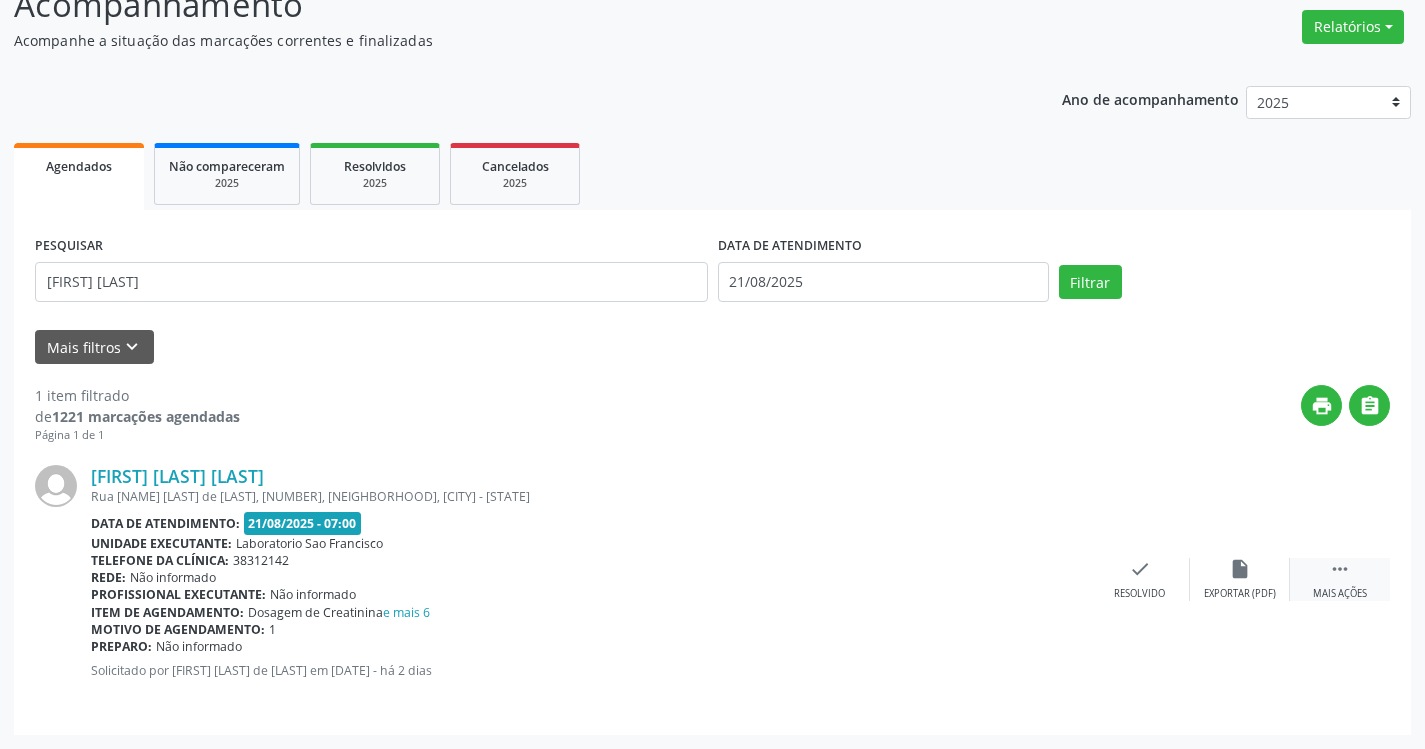 click on "" at bounding box center [1340, 569] 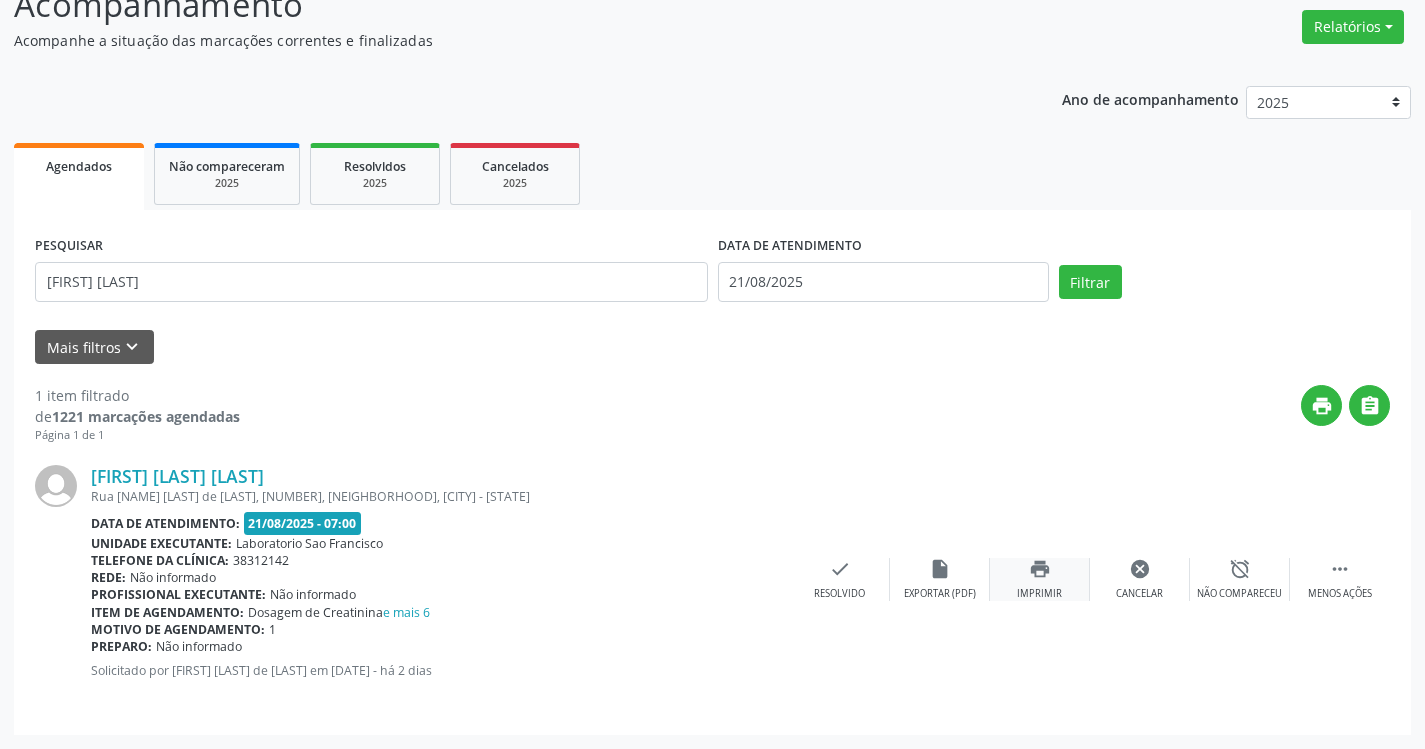 click on "print" at bounding box center [1040, 569] 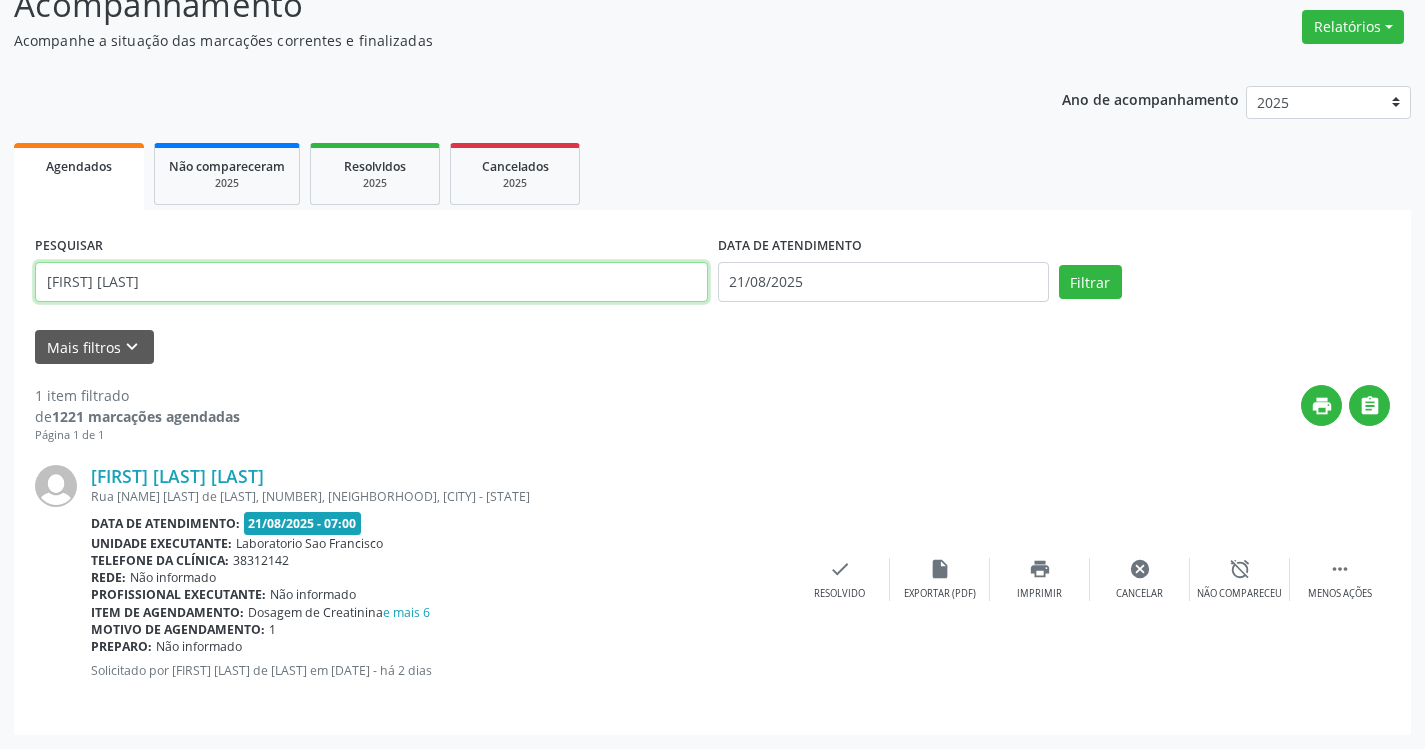 drag, startPoint x: 185, startPoint y: 289, endPoint x: 42, endPoint y: 217, distance: 160.10309 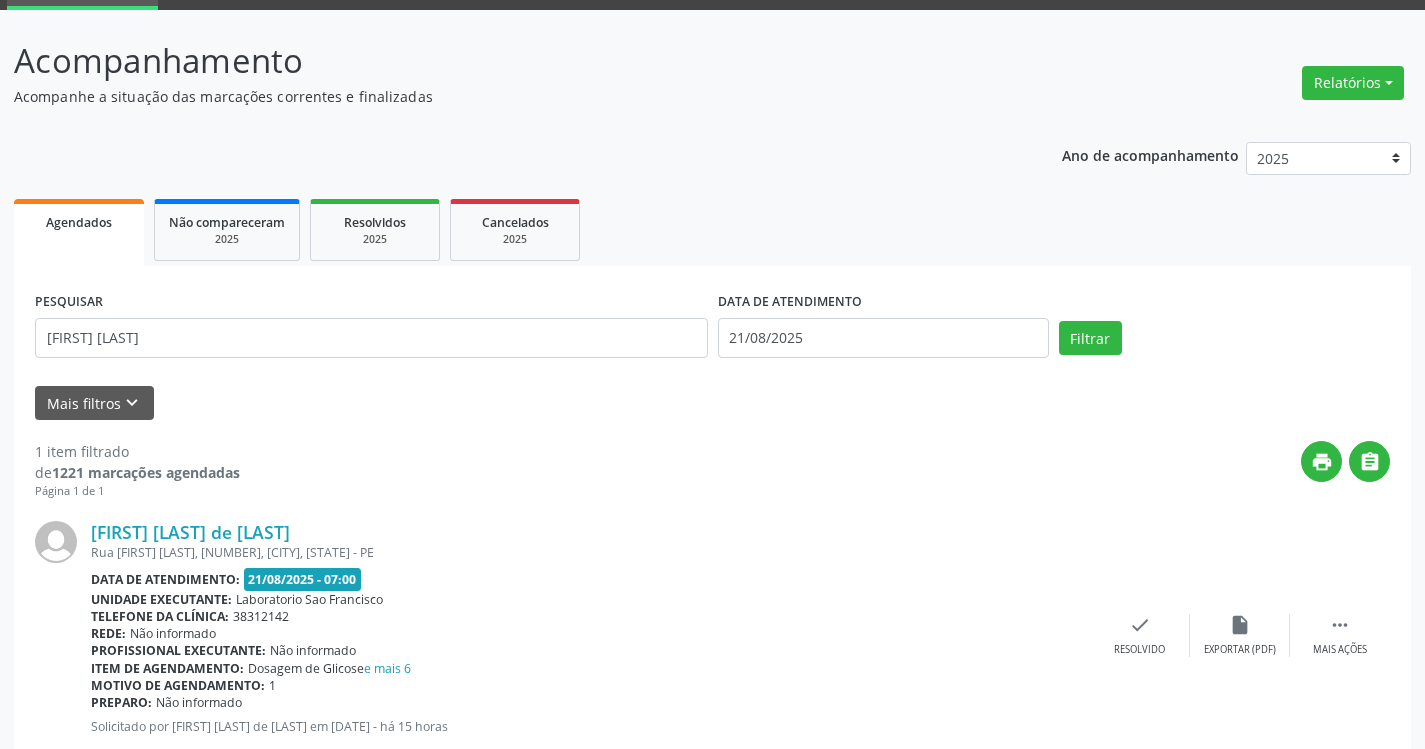 scroll, scrollTop: 156, scrollLeft: 0, axis: vertical 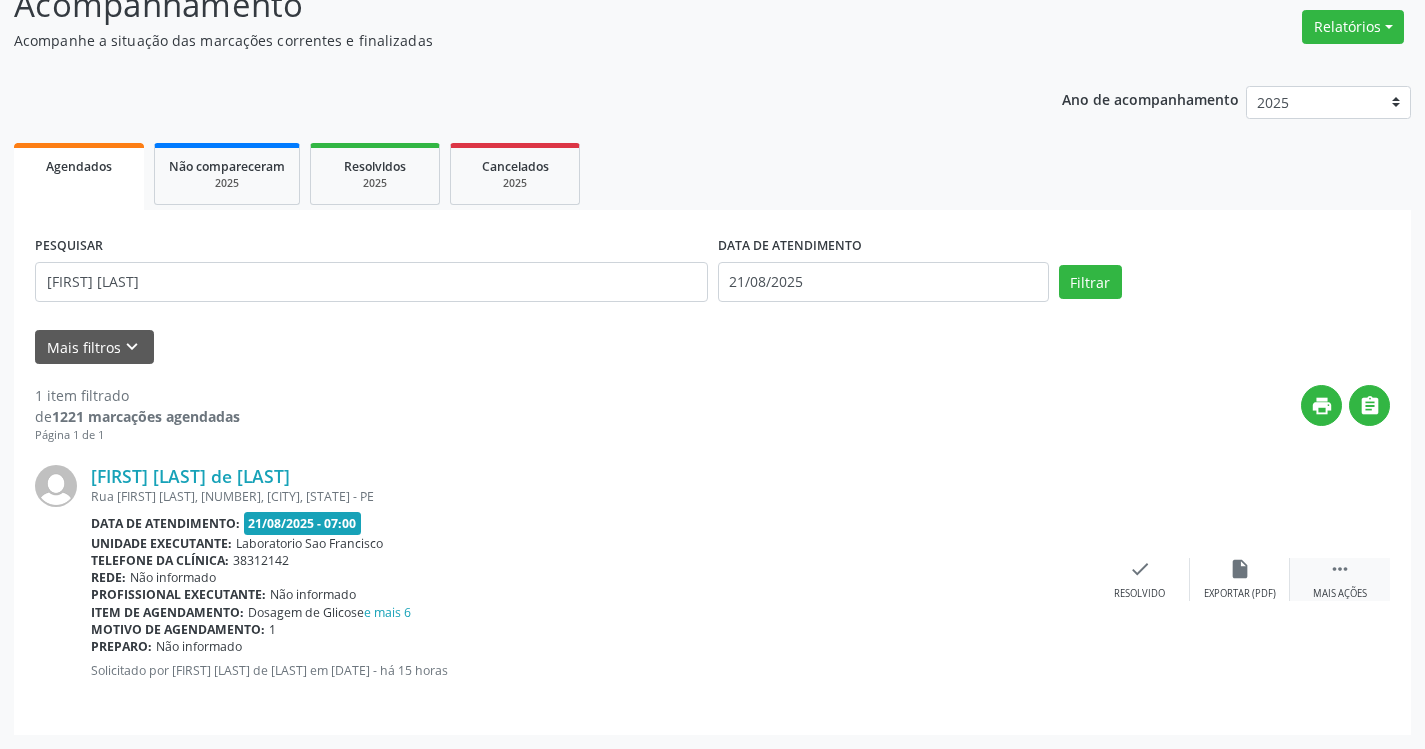 click on "" at bounding box center (1340, 569) 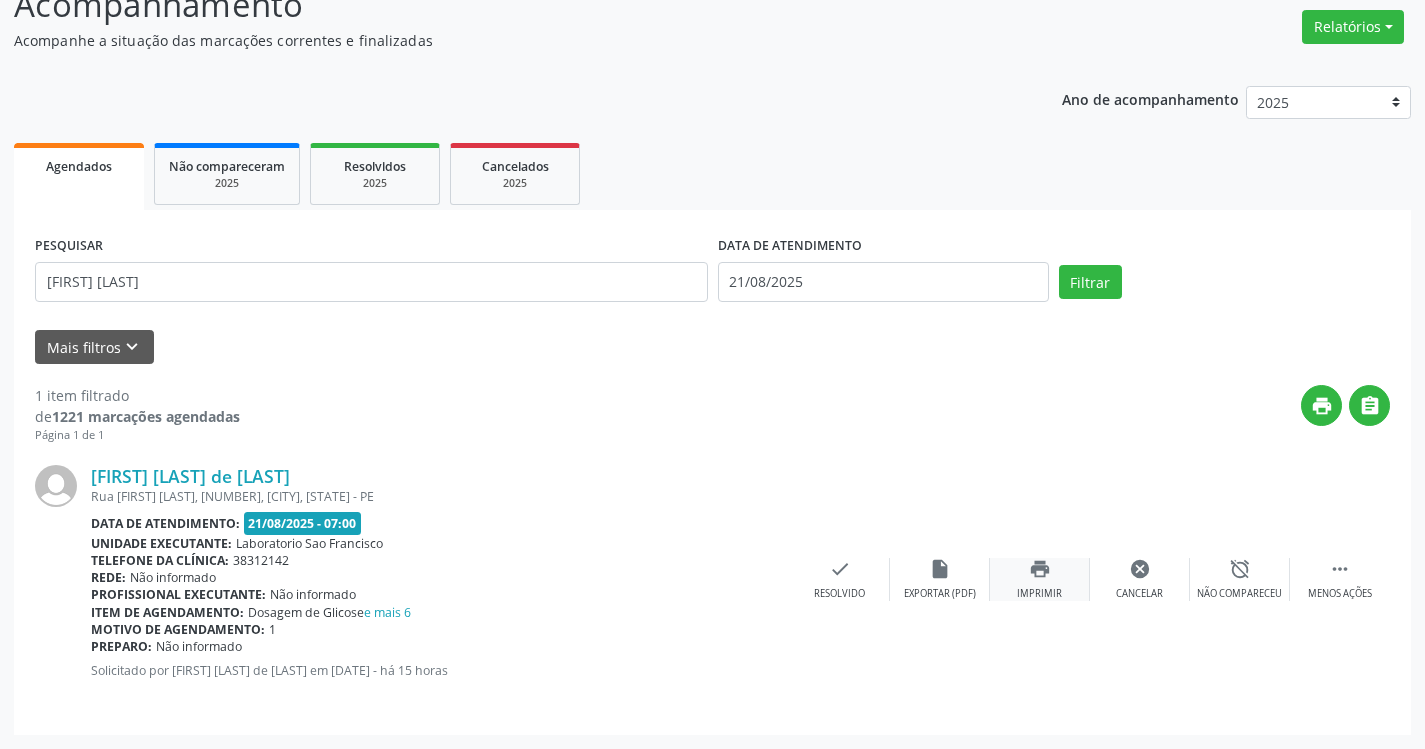click on "print" at bounding box center [1040, 569] 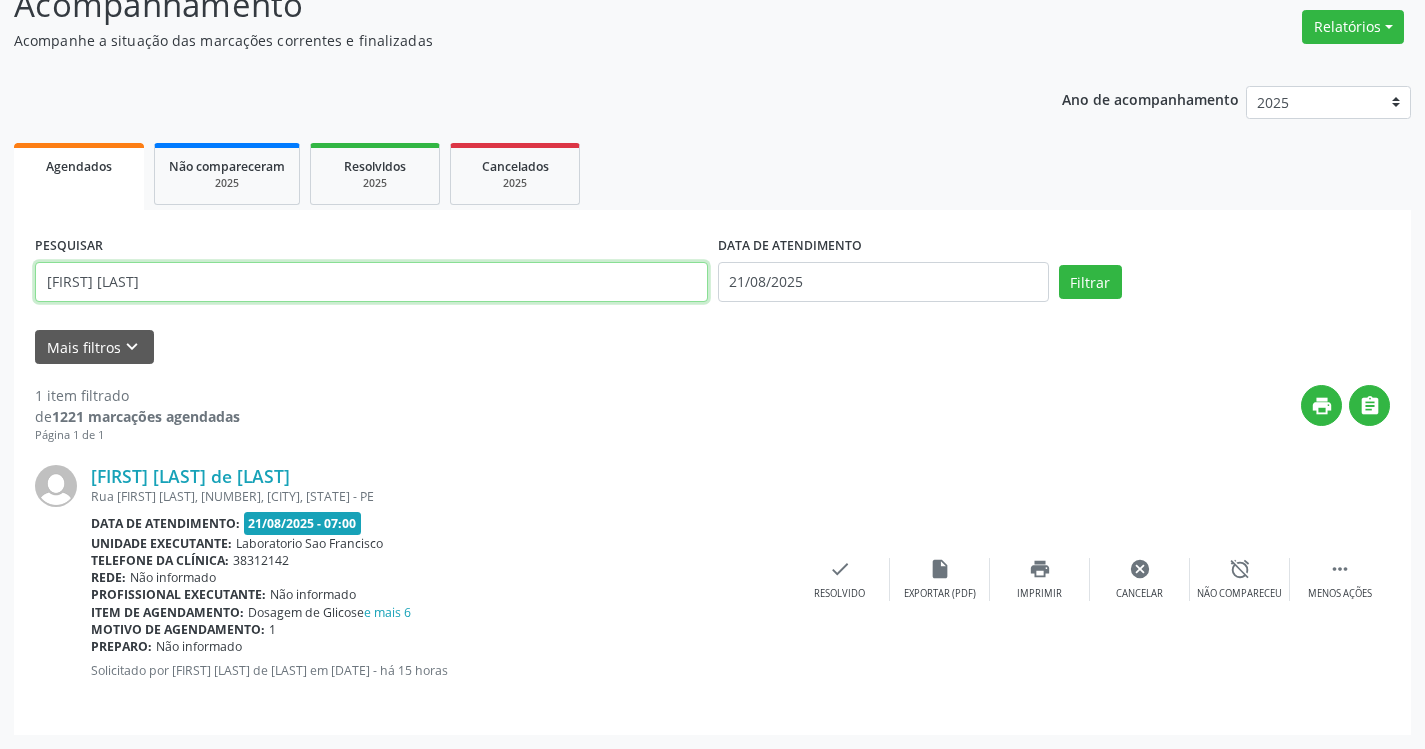 drag, startPoint x: 209, startPoint y: 286, endPoint x: 0, endPoint y: 157, distance: 245.60538 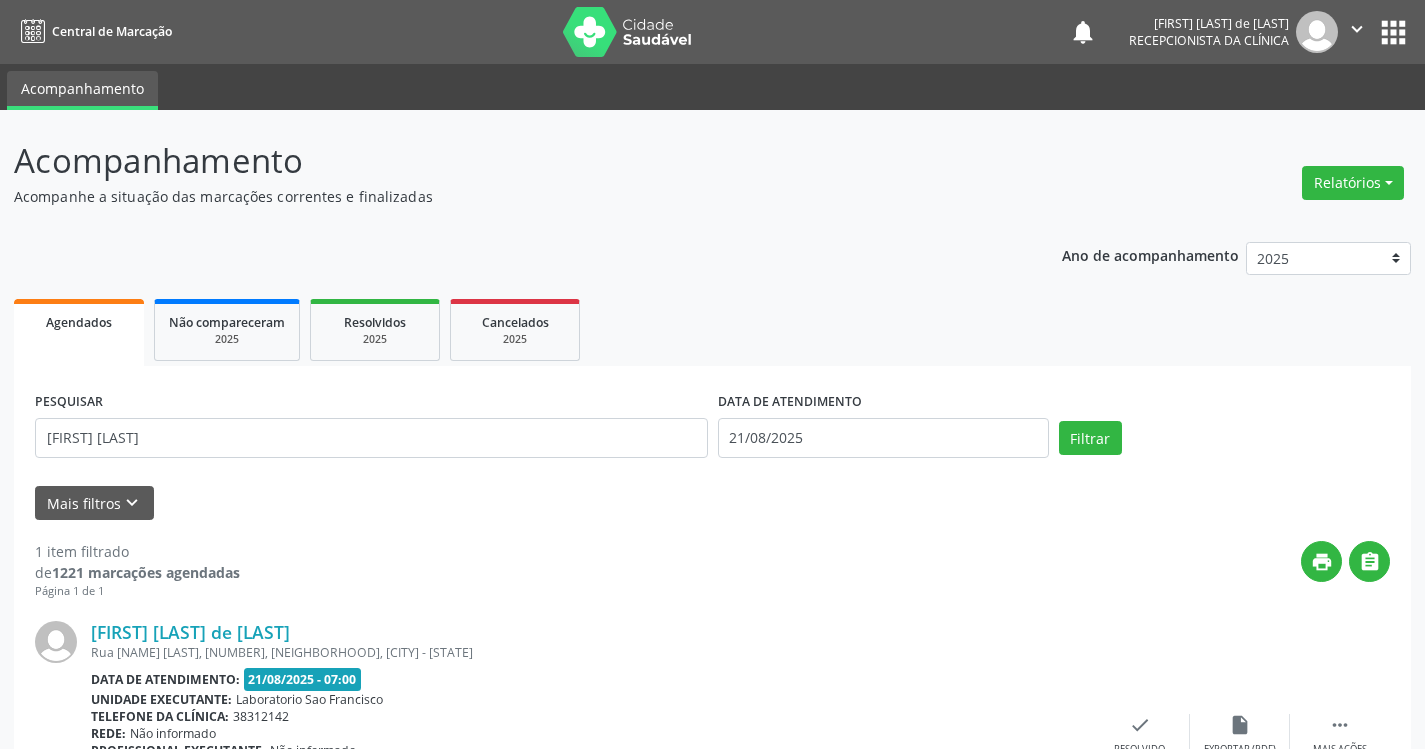 scroll, scrollTop: 156, scrollLeft: 0, axis: vertical 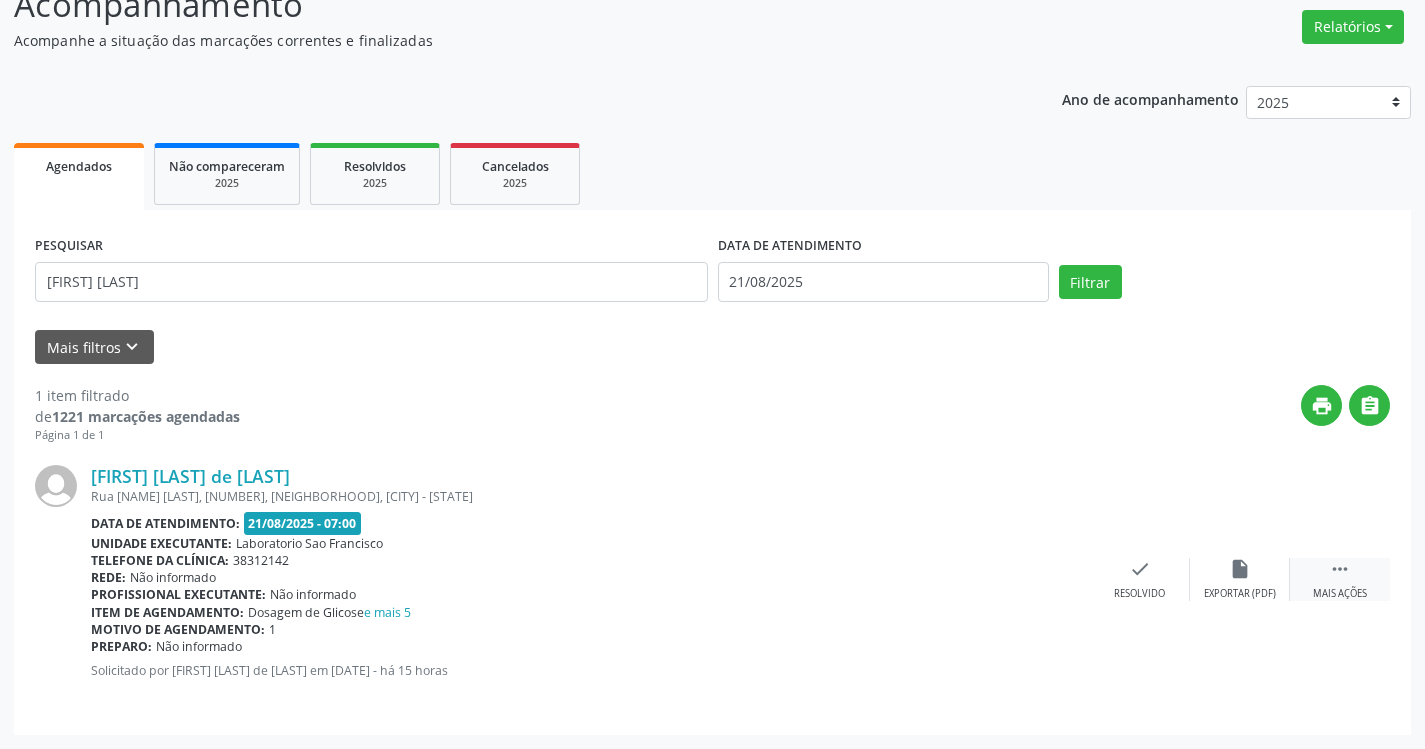 click on "
Mais ações" at bounding box center [1340, 579] 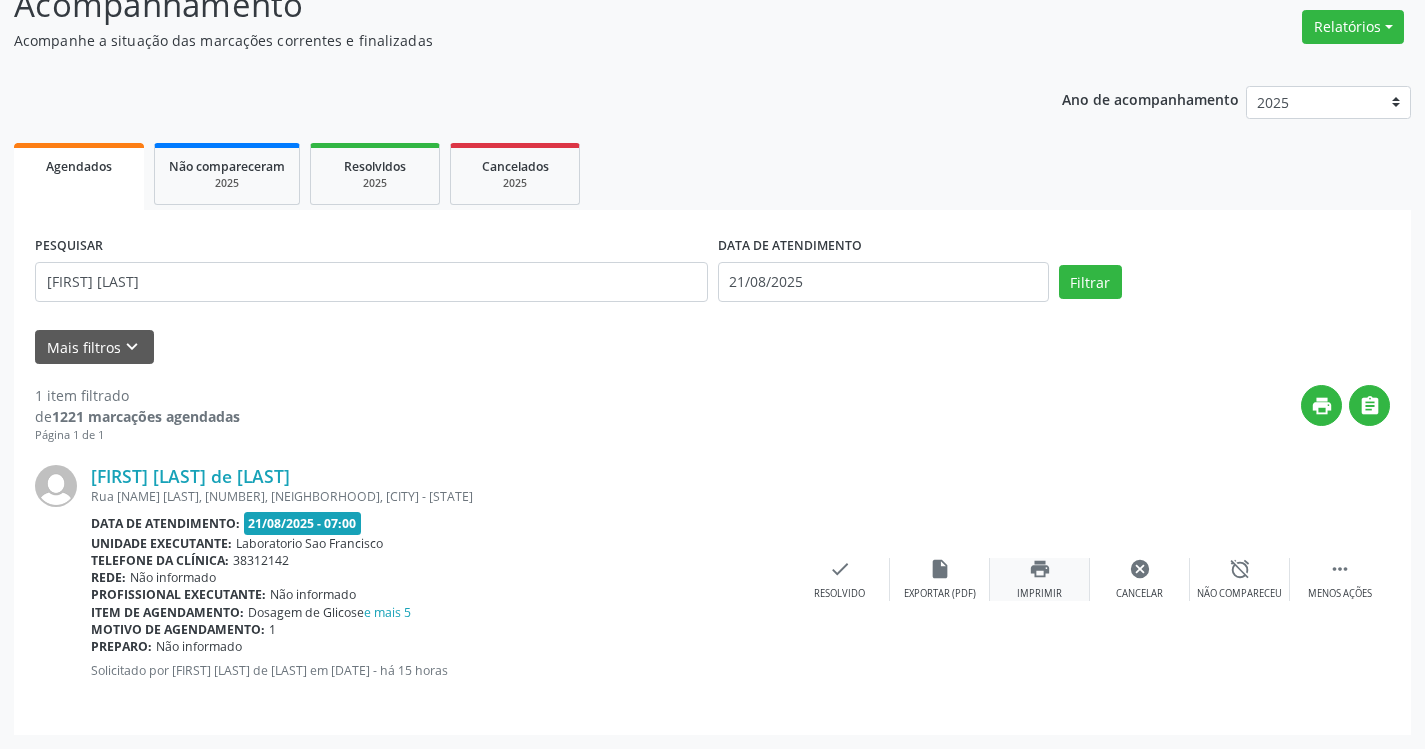 click on "print
Imprimir" at bounding box center [1040, 579] 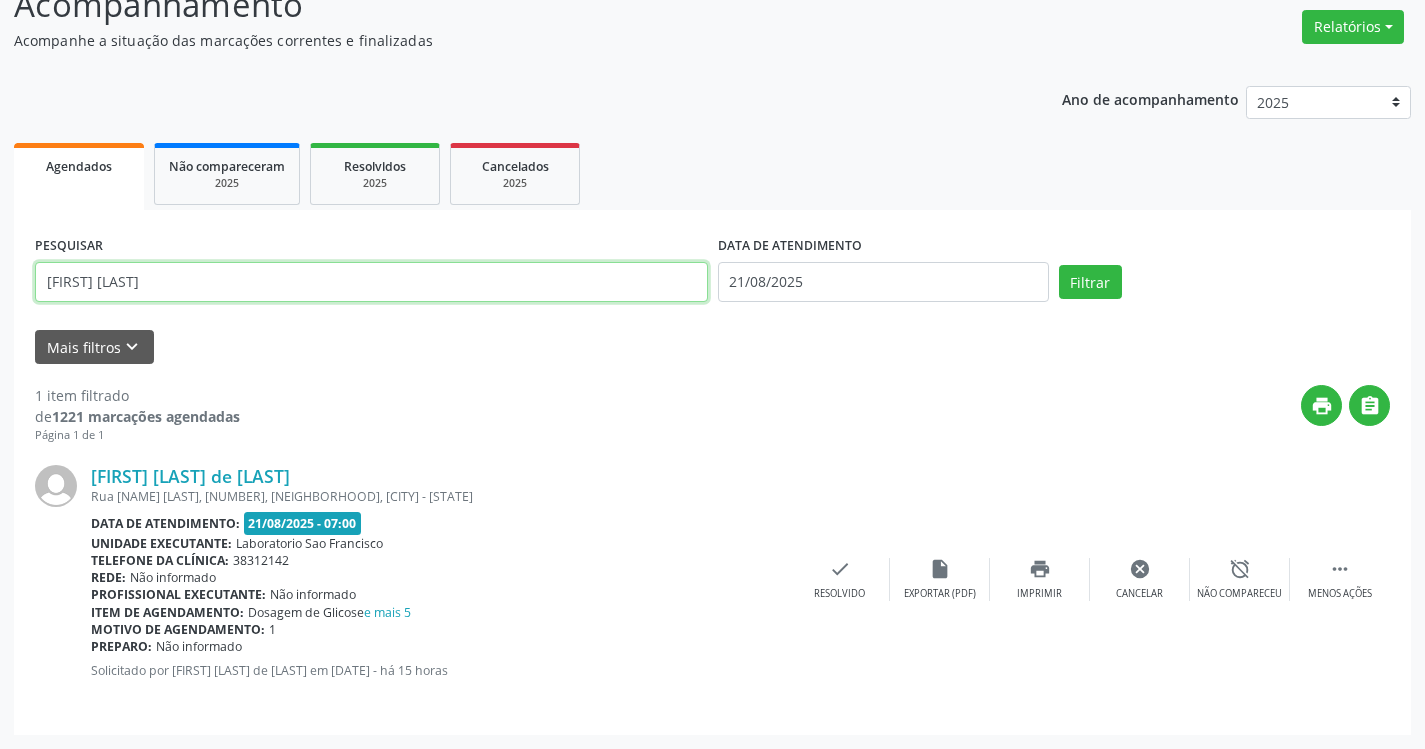 drag, startPoint x: 169, startPoint y: 281, endPoint x: 0, endPoint y: 201, distance: 186.9786 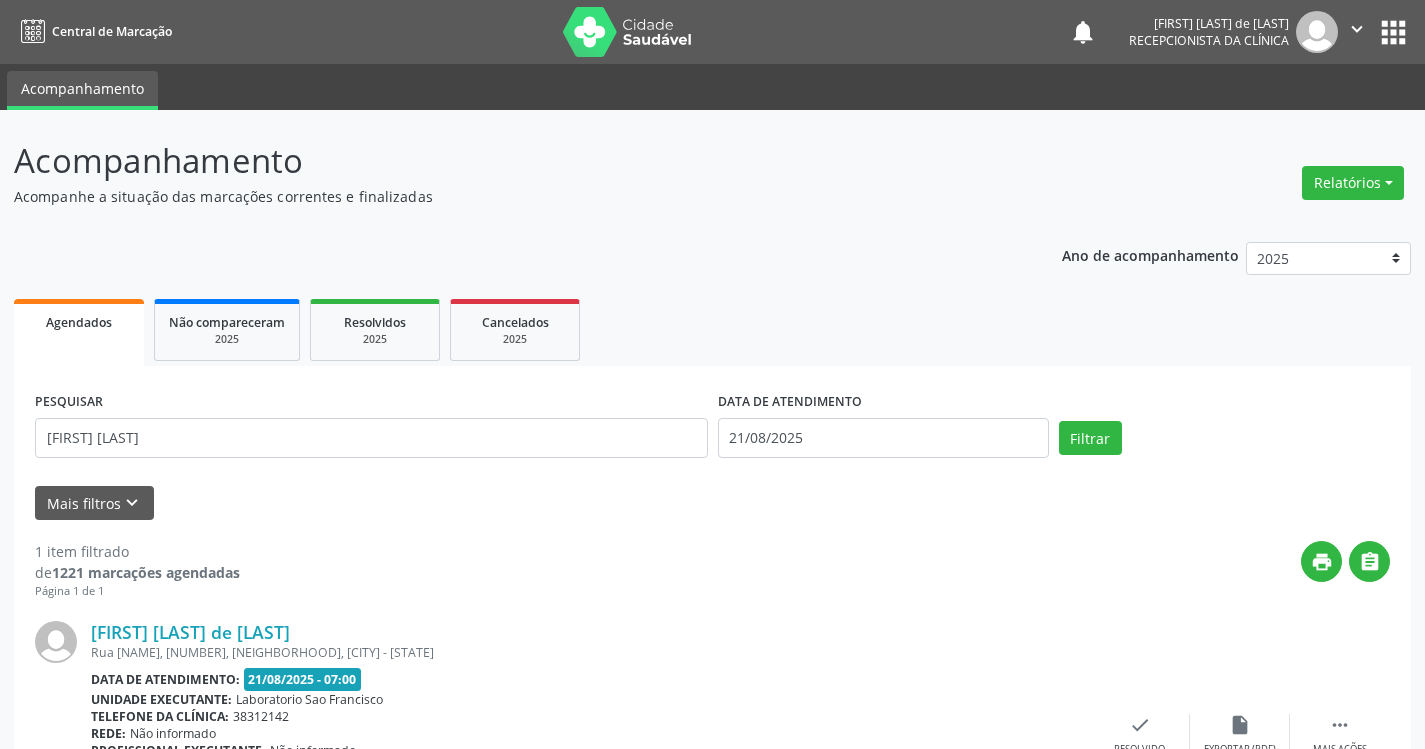 scroll, scrollTop: 156, scrollLeft: 0, axis: vertical 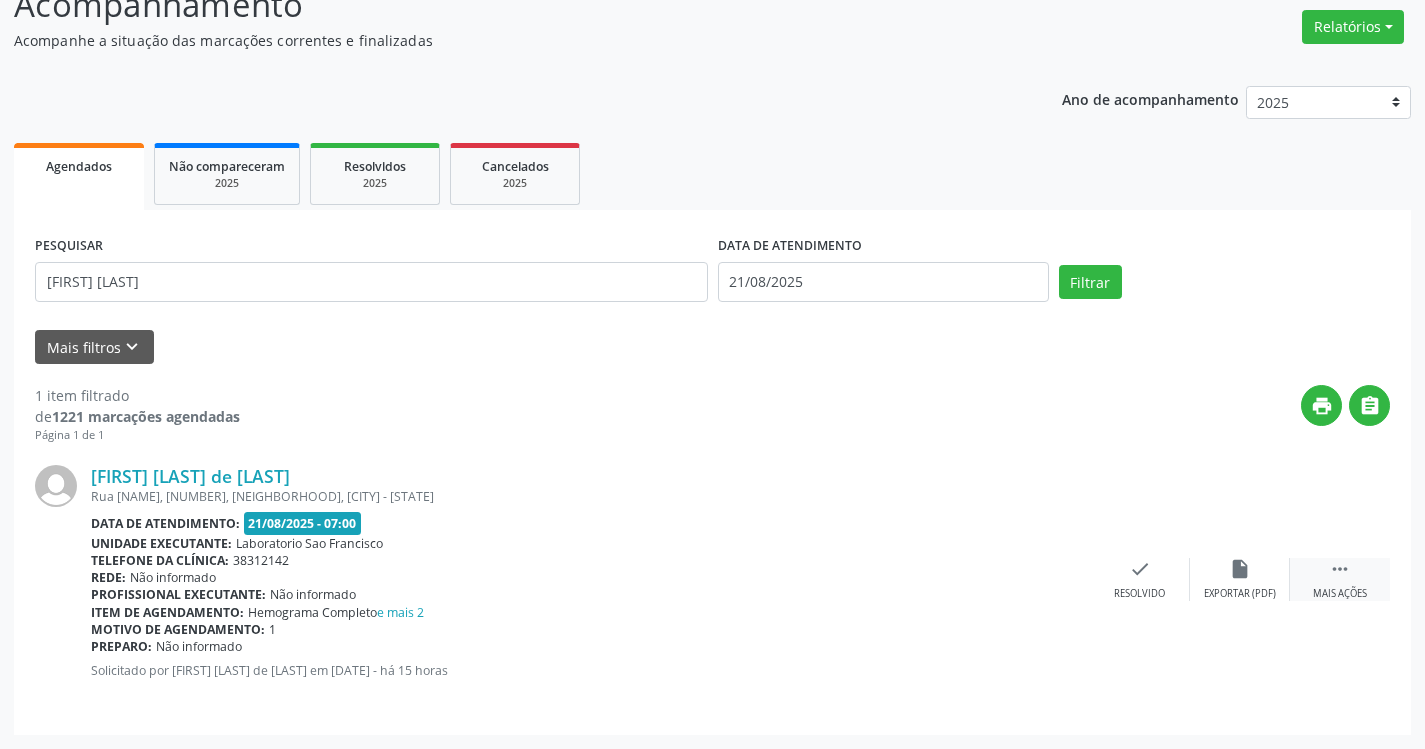 click on "" at bounding box center (1340, 569) 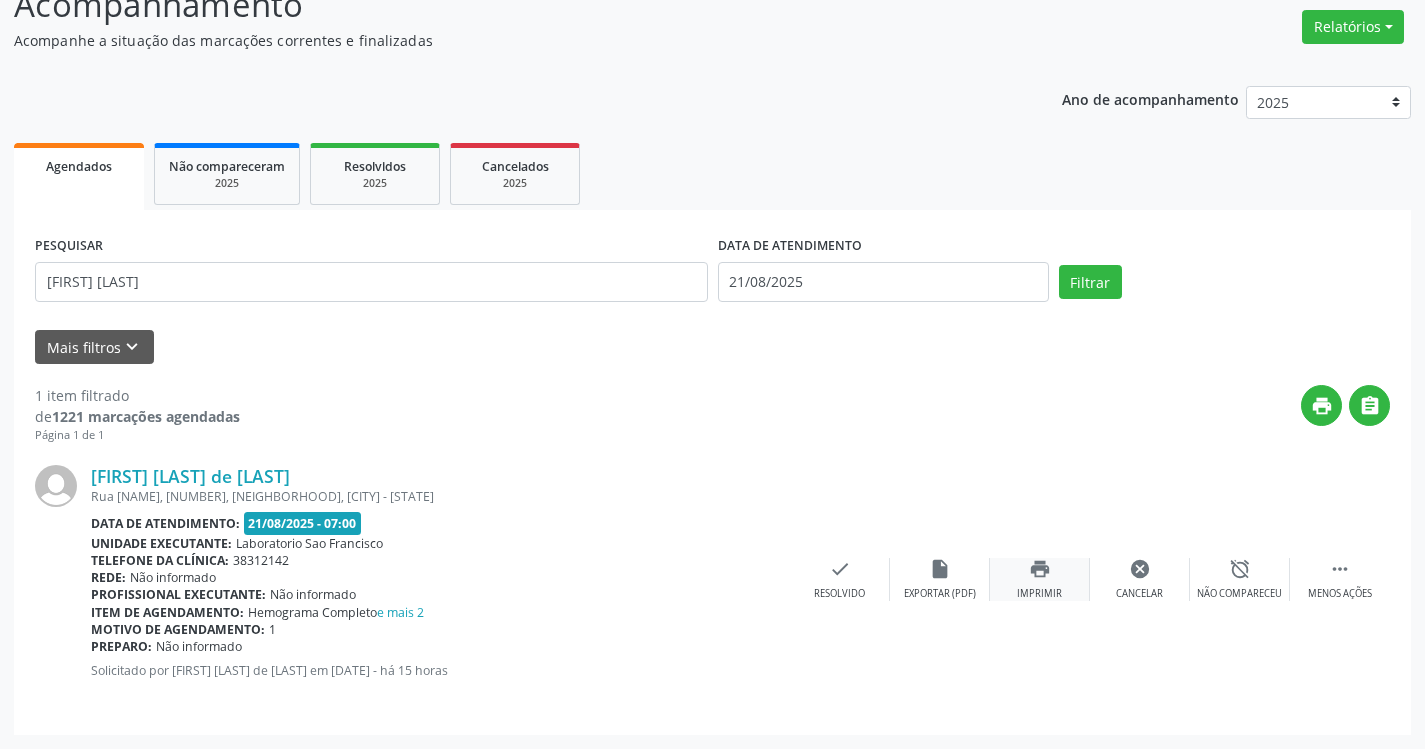 click on "print
Imprimir" at bounding box center (1040, 579) 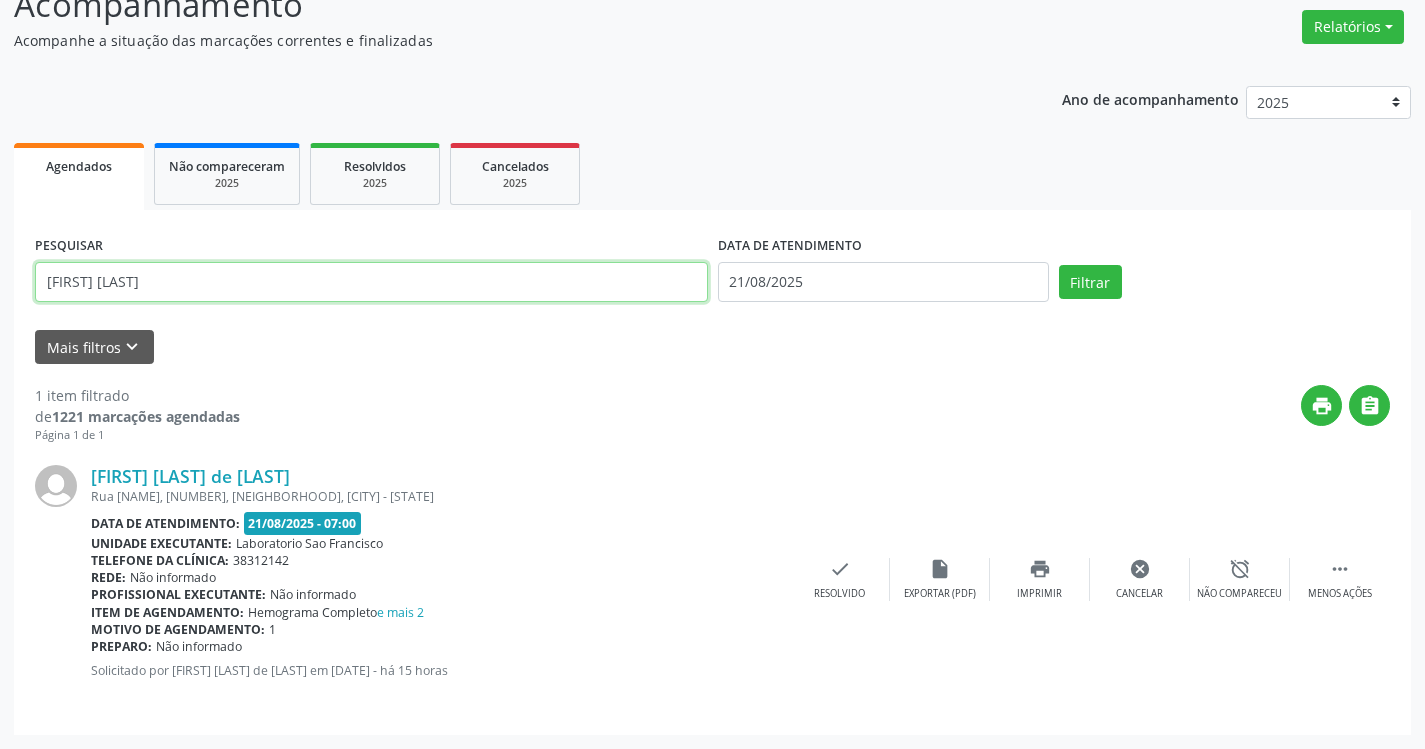 drag, startPoint x: 201, startPoint y: 270, endPoint x: 0, endPoint y: 157, distance: 230.58621 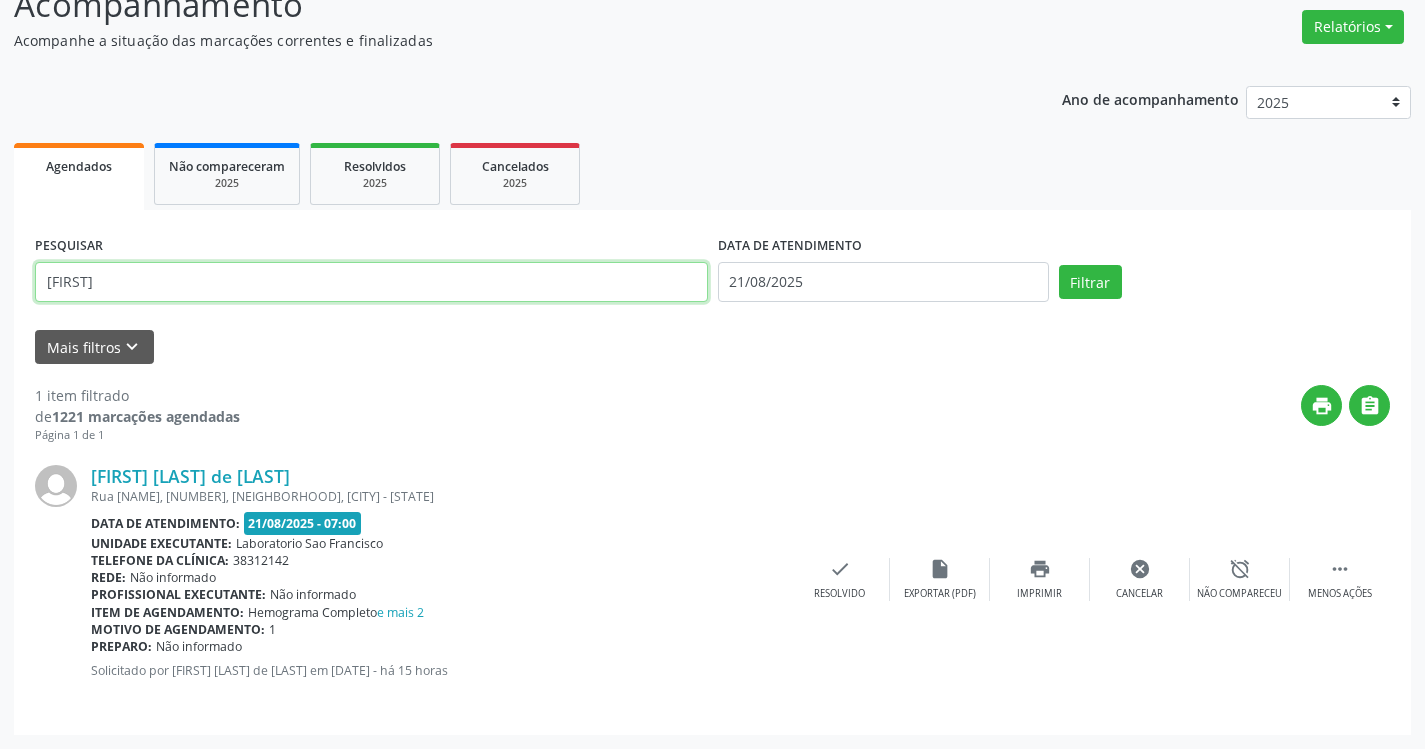 click on "Filtrar" at bounding box center (1090, 282) 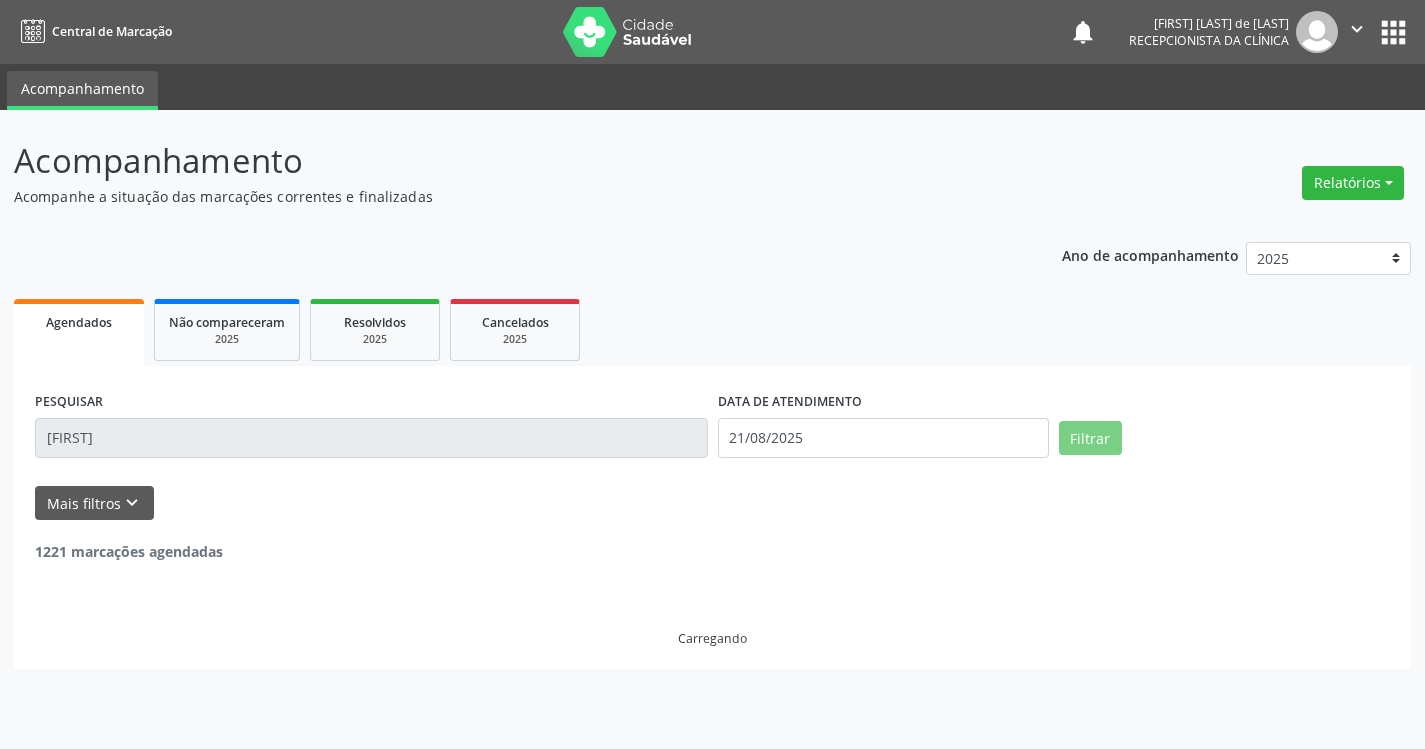 scroll, scrollTop: 0, scrollLeft: 0, axis: both 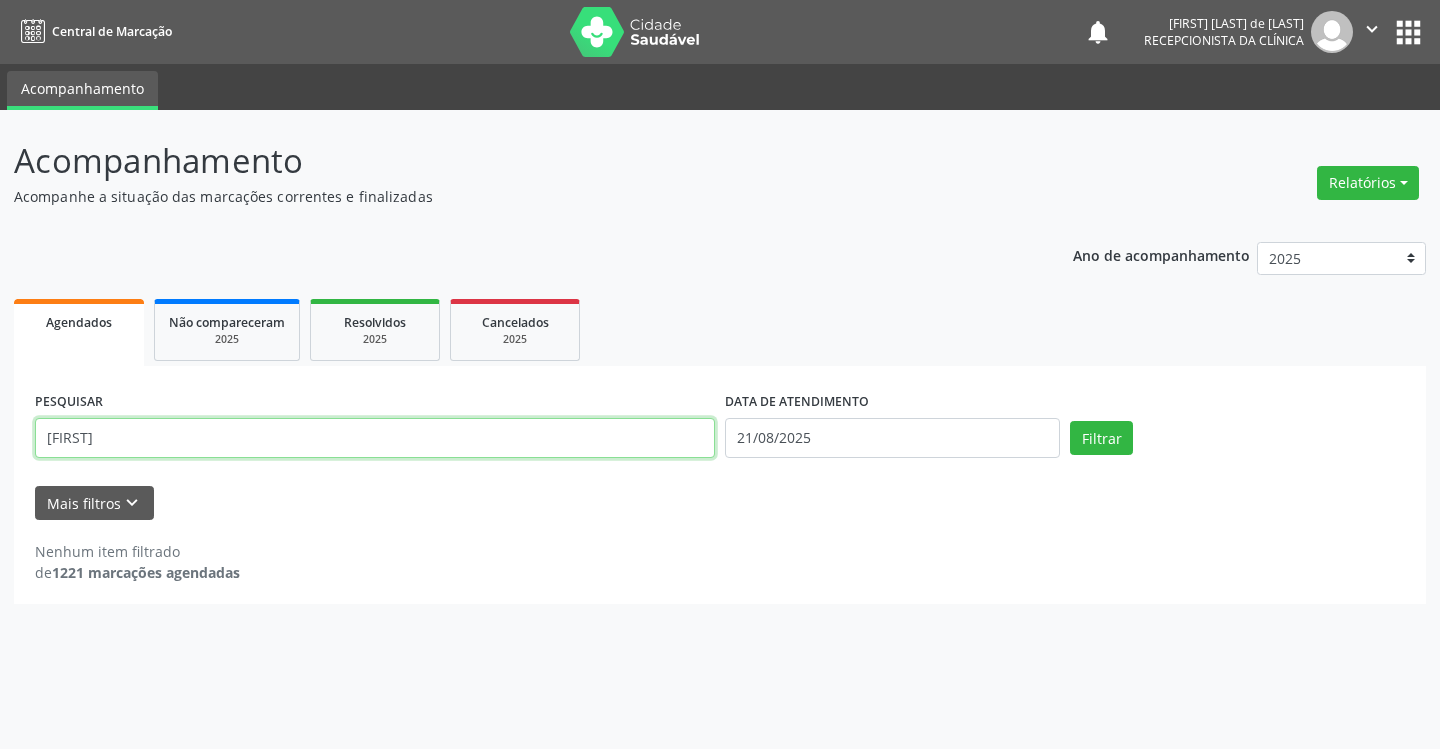 click on "[FIRST]" at bounding box center [375, 438] 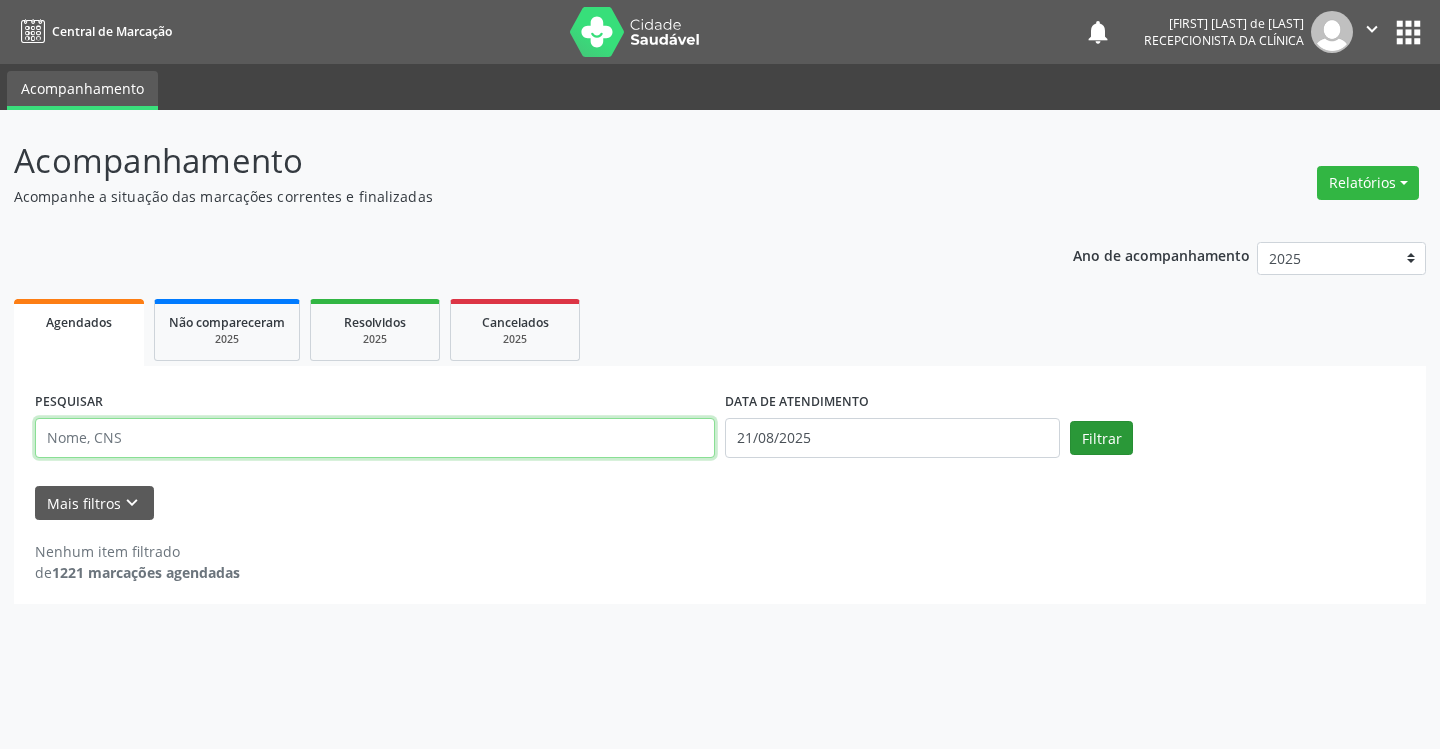 type 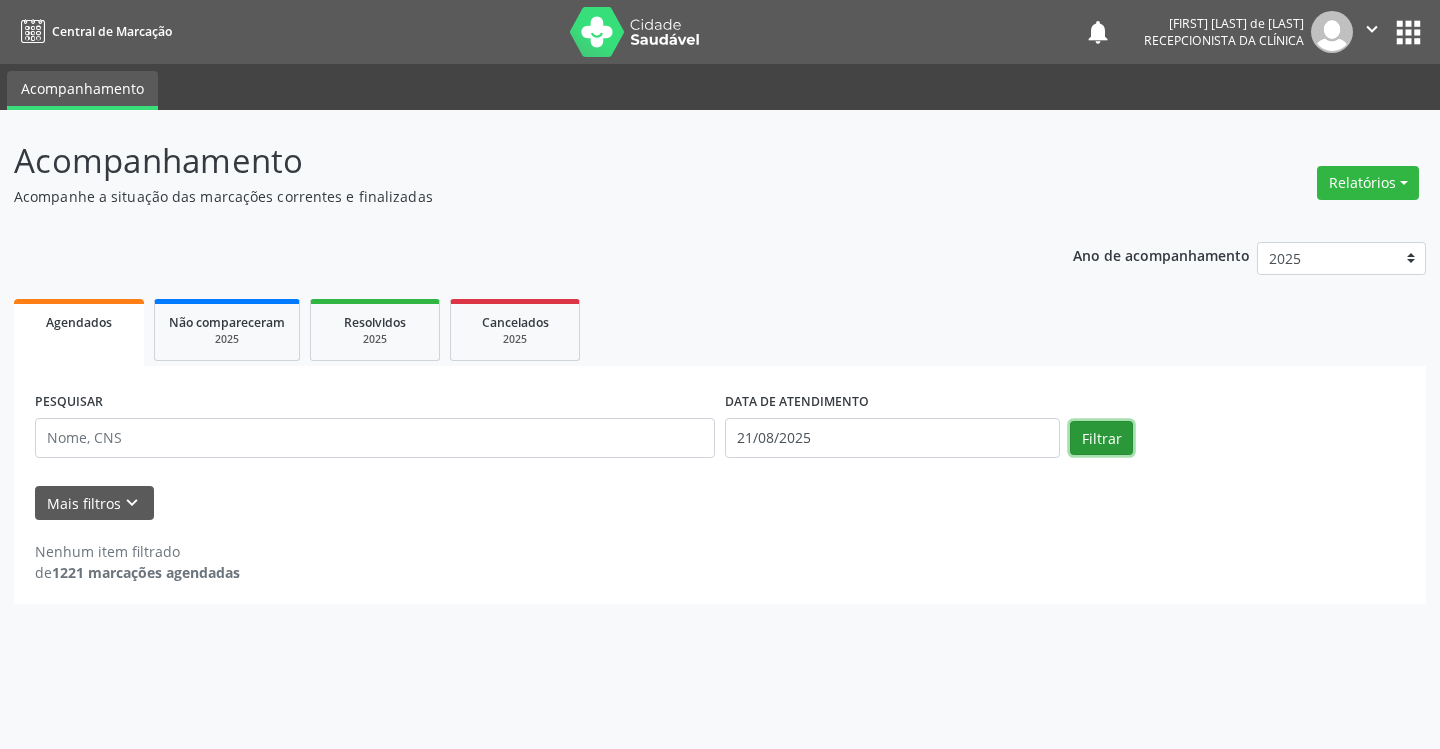 click on "Filtrar" at bounding box center (1101, 438) 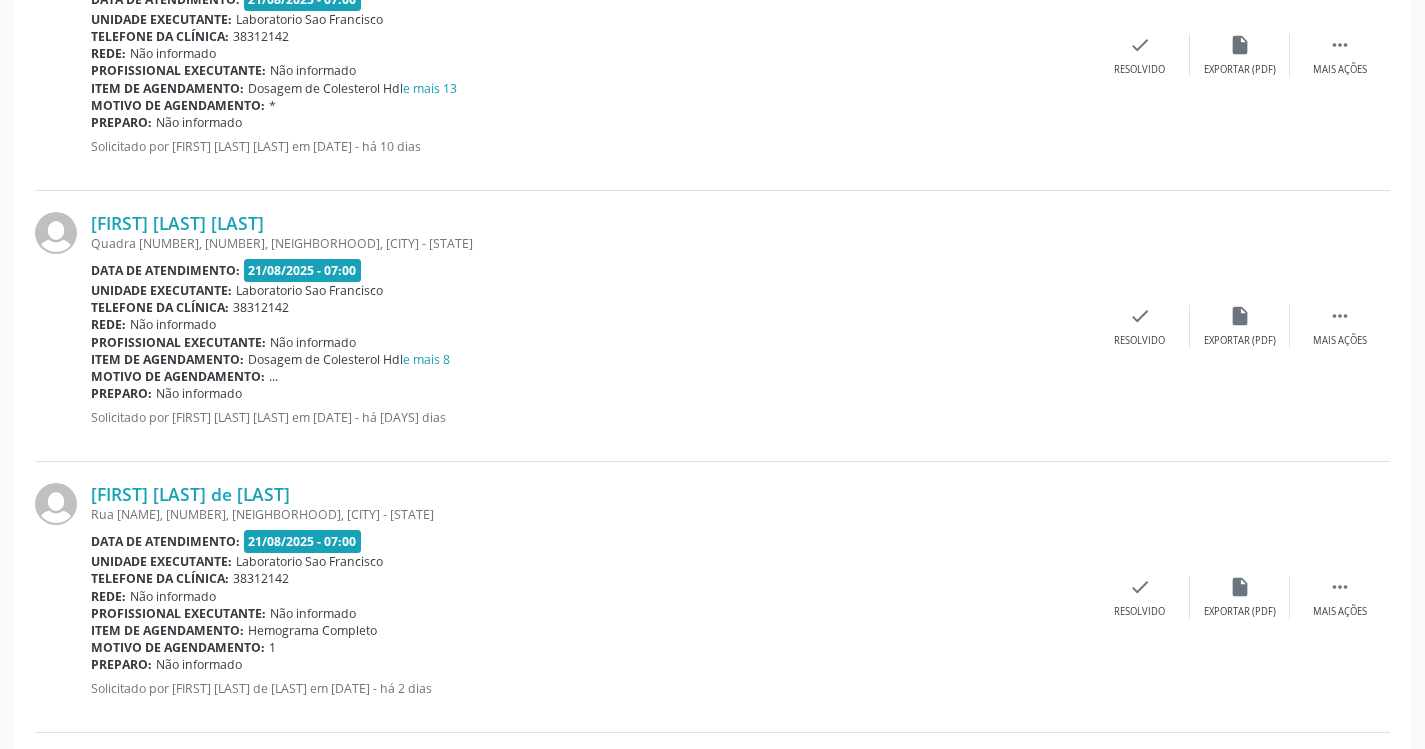 scroll, scrollTop: 80, scrollLeft: 0, axis: vertical 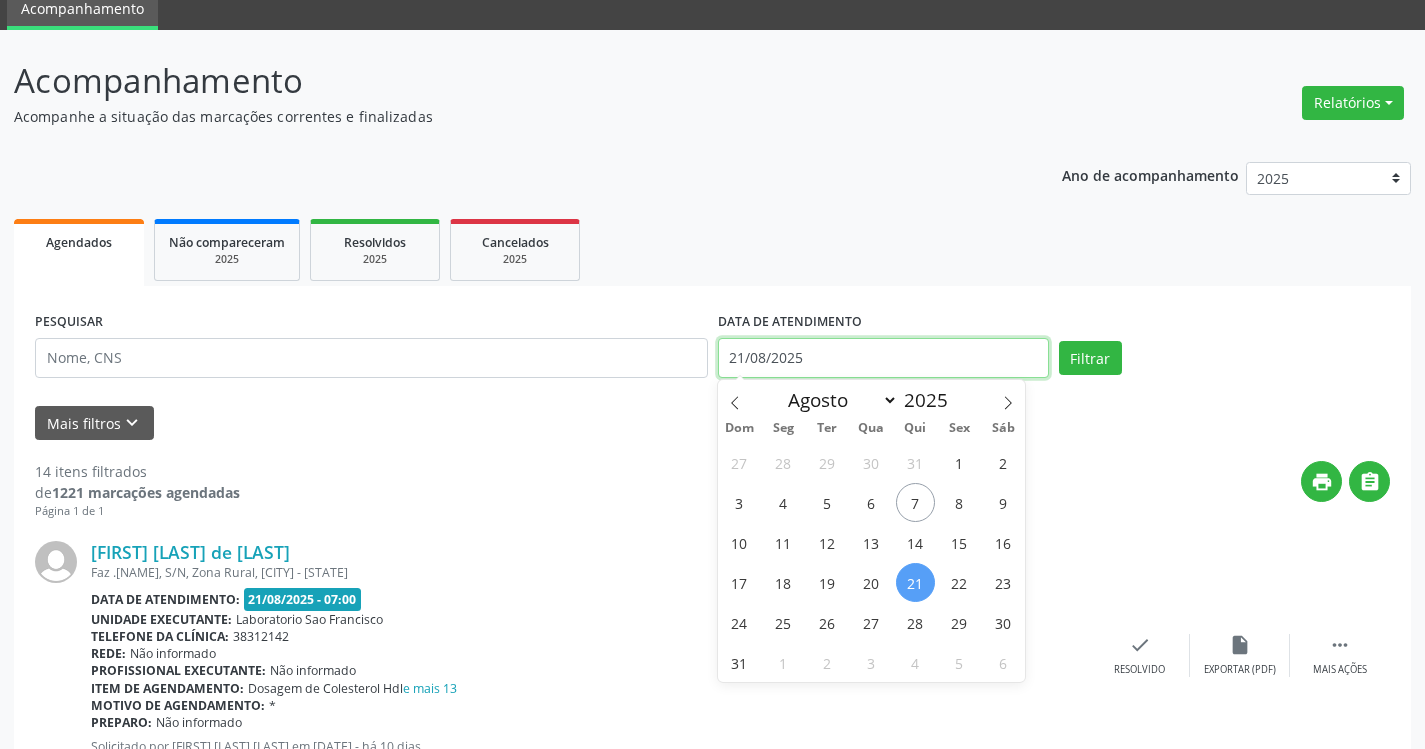 click on "21/08/2025" at bounding box center [883, 358] 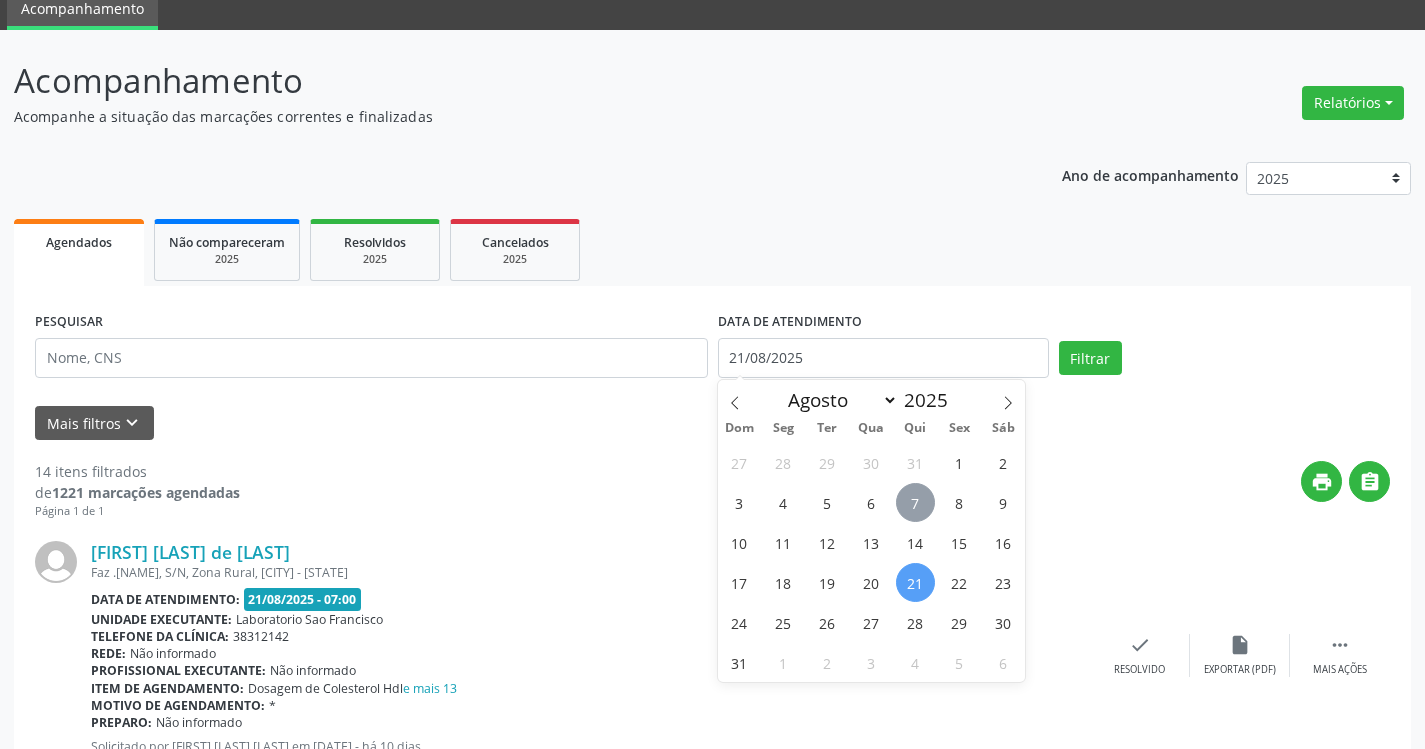 click on "7" at bounding box center (915, 502) 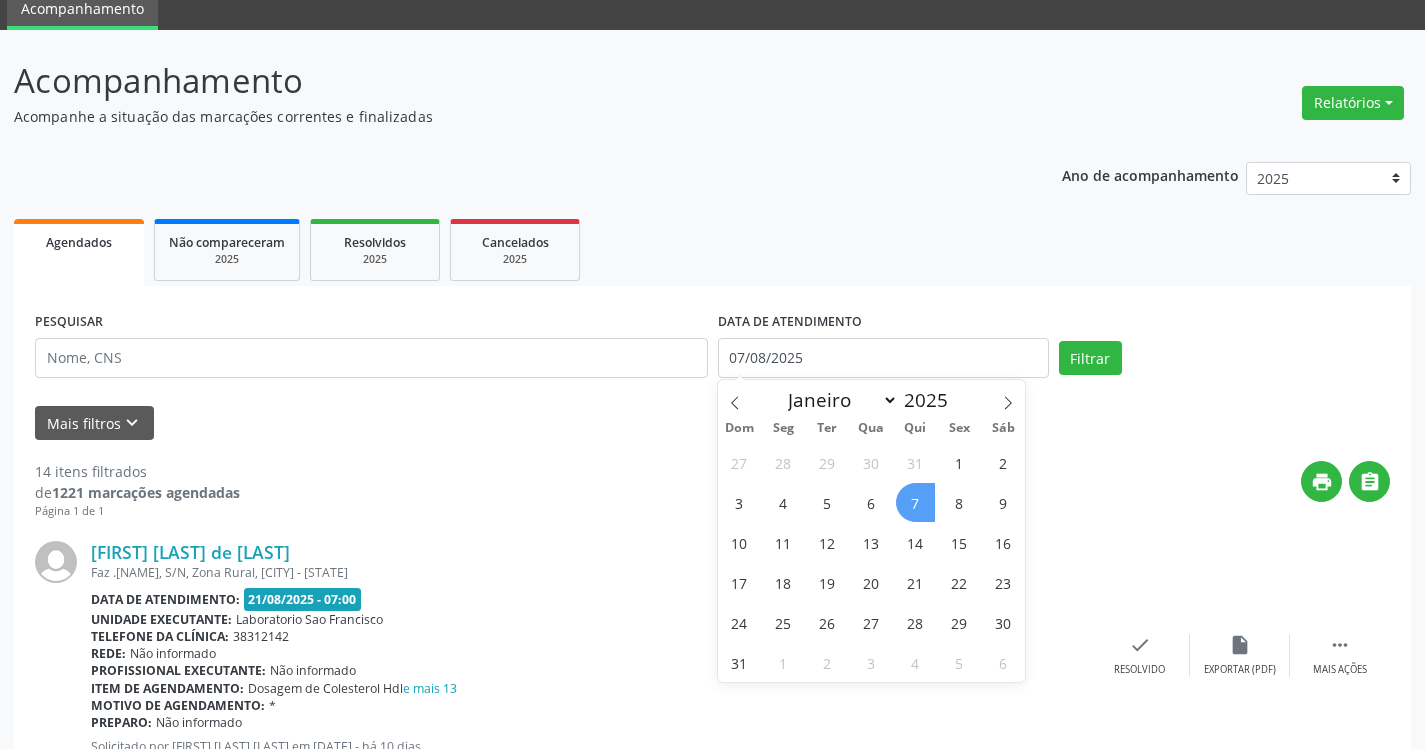 click on "7" at bounding box center (915, 502) 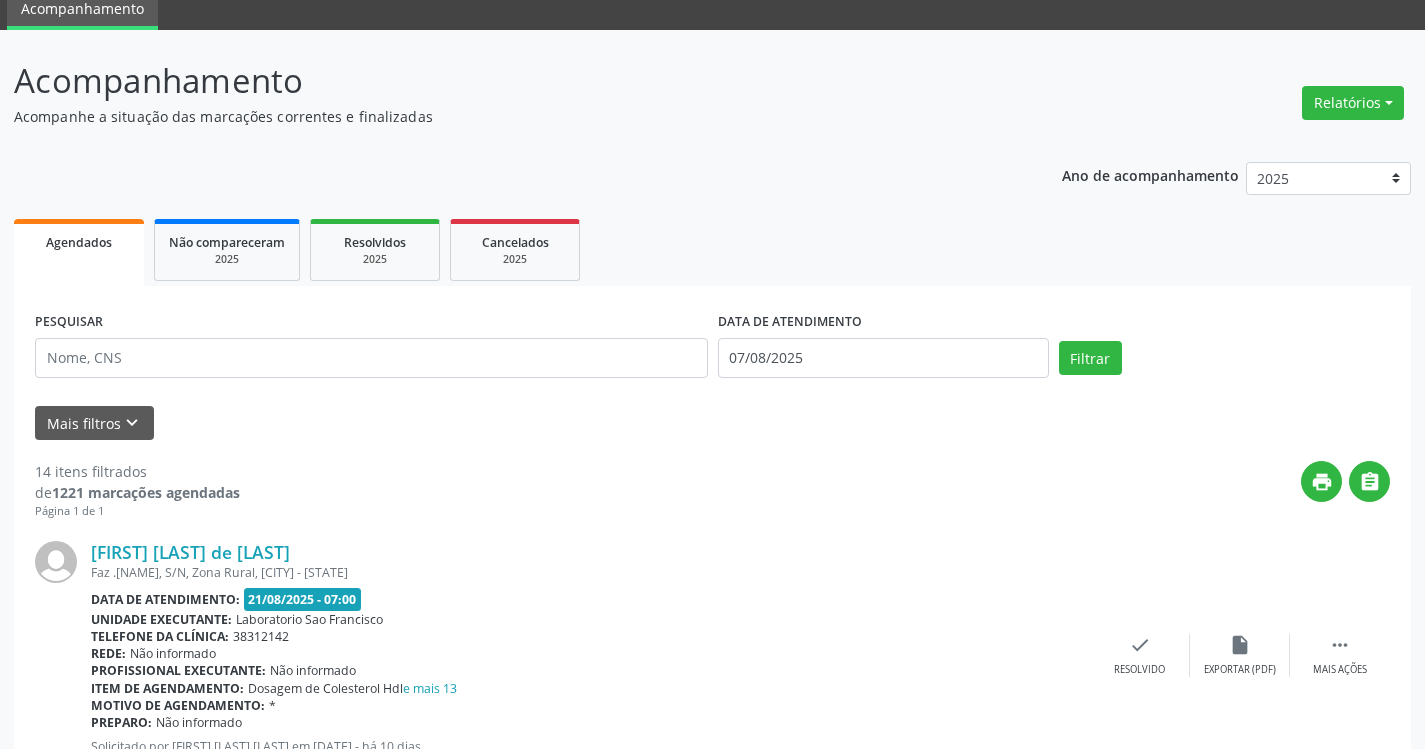 click on "PESQUISAR
DATA DE ATENDIMENTO
[DATE]
Filtrar" at bounding box center [712, 349] 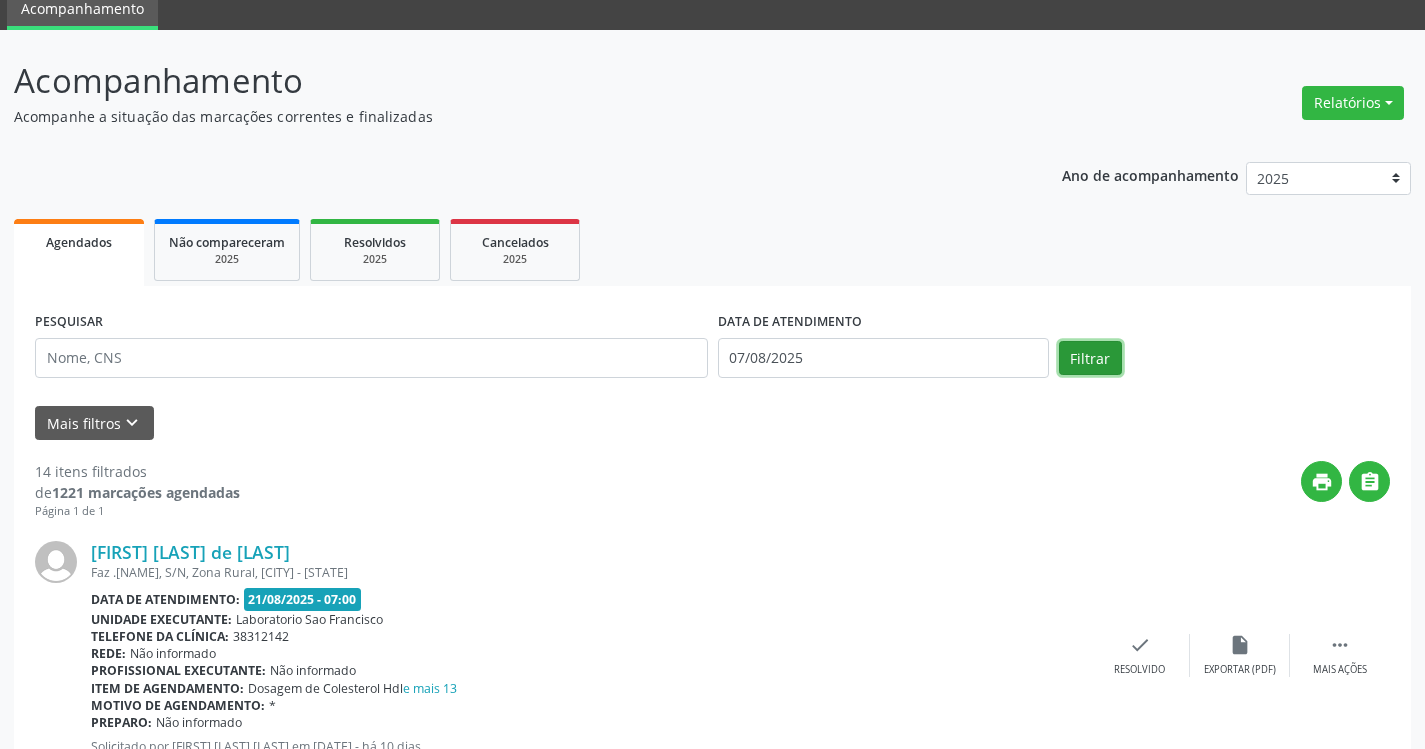 click on "Filtrar" at bounding box center (1090, 358) 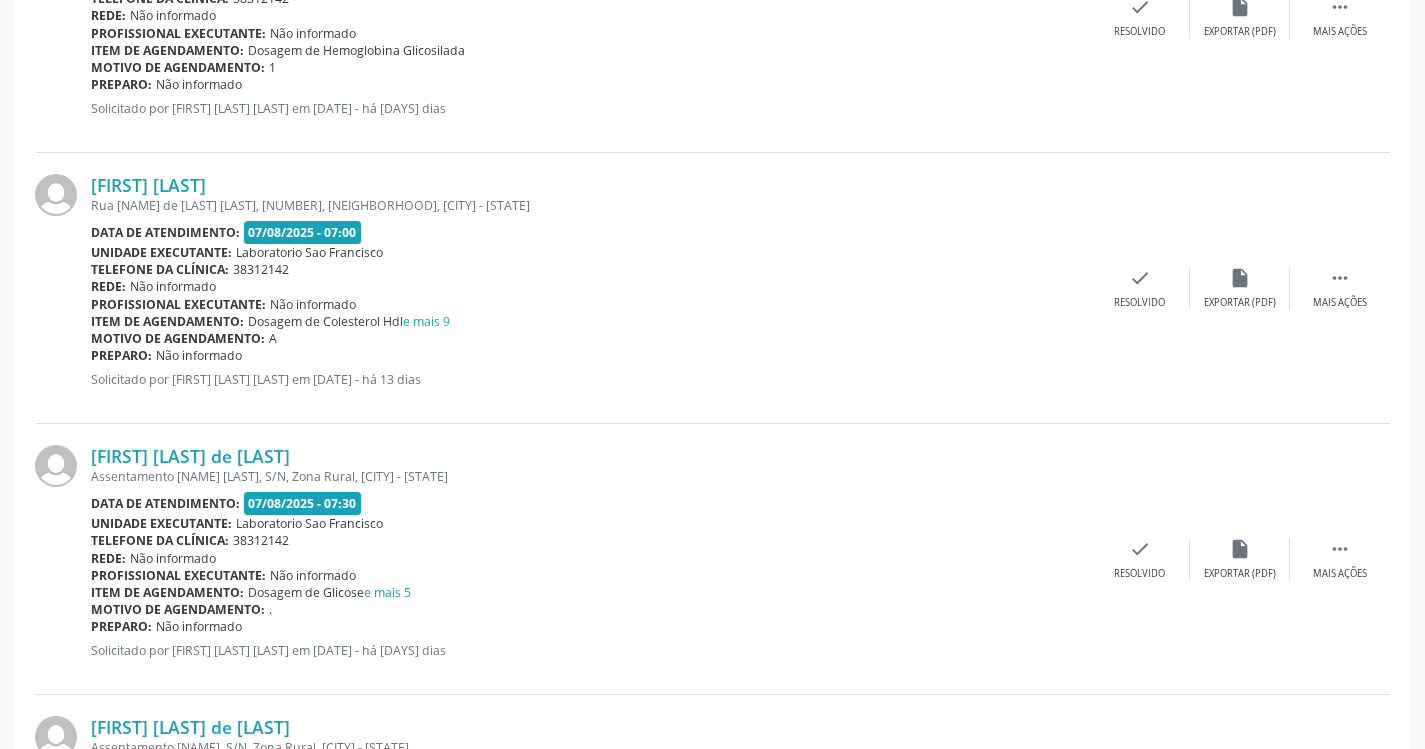 scroll, scrollTop: 4009, scrollLeft: 0, axis: vertical 